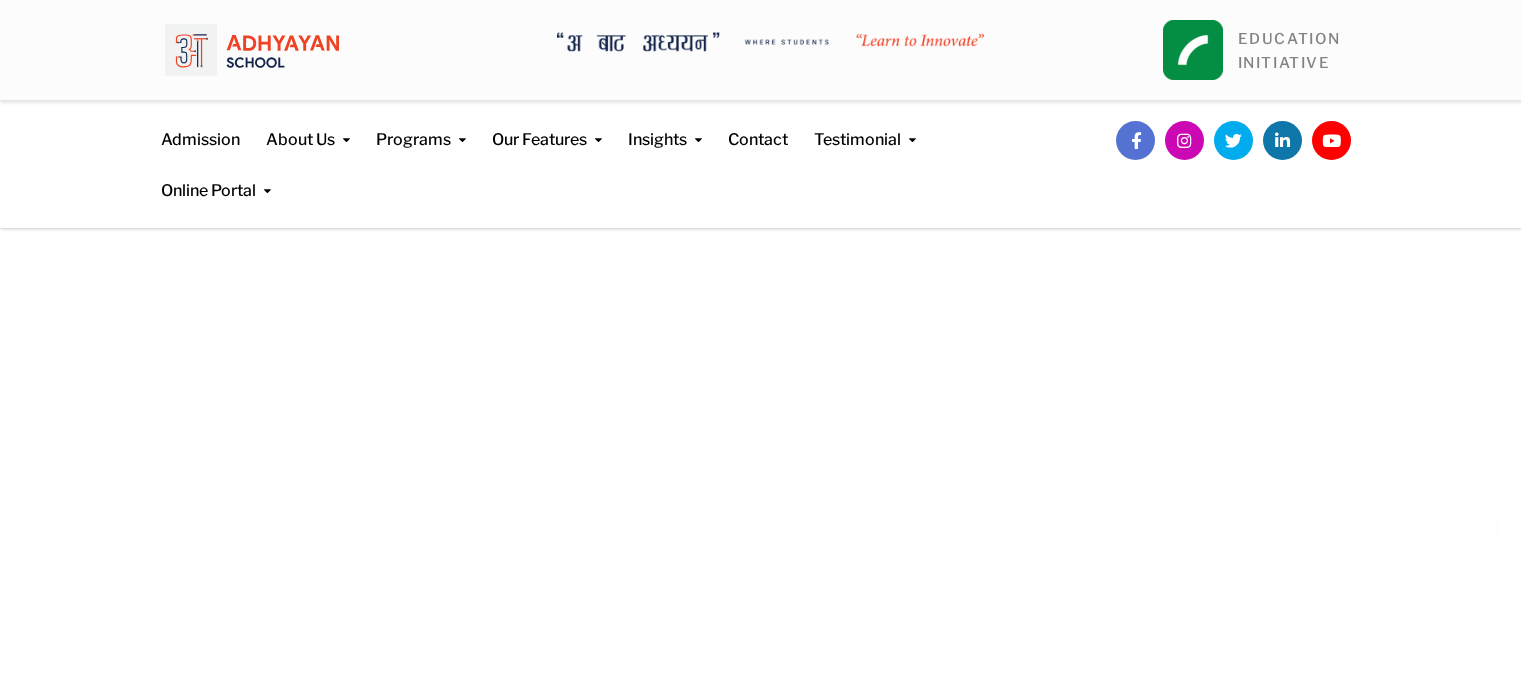 scroll, scrollTop: 0, scrollLeft: 0, axis: both 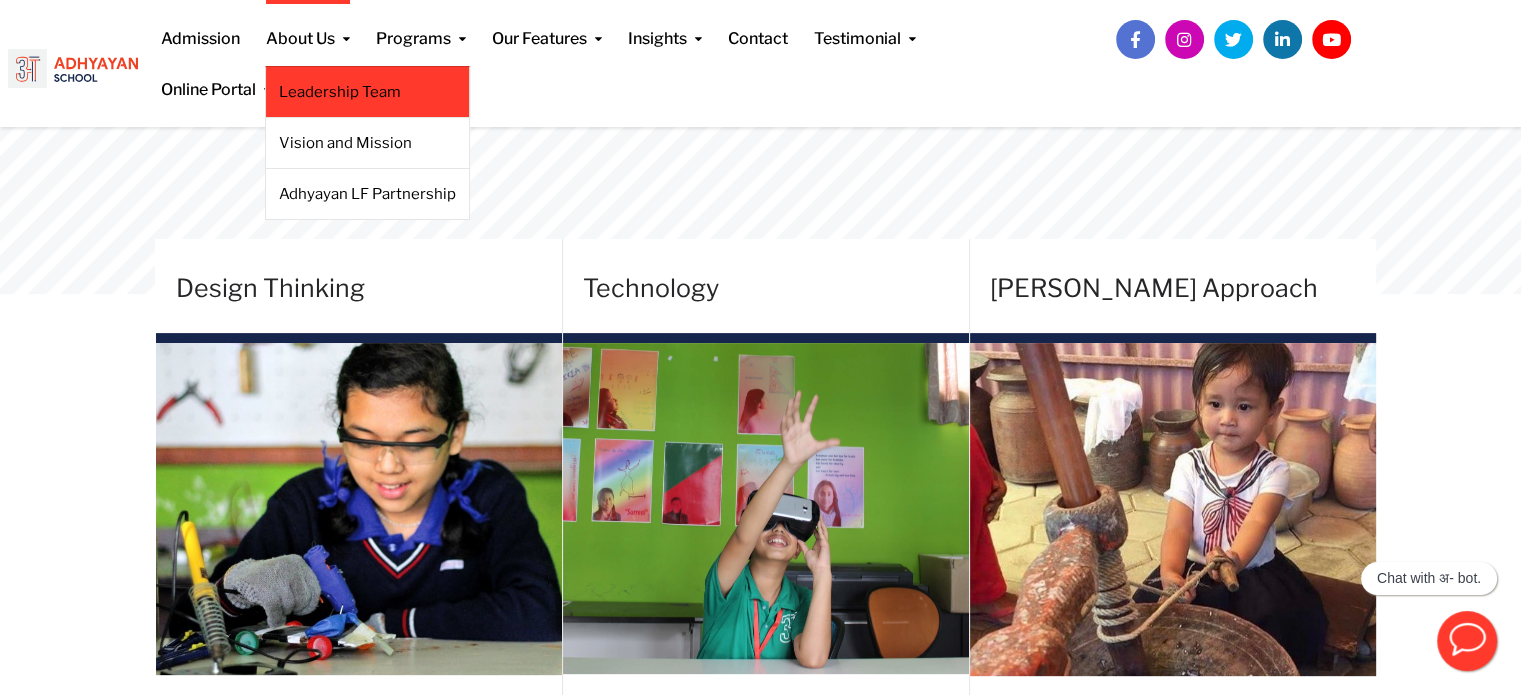 click on "Leadership Team" at bounding box center [367, 92] 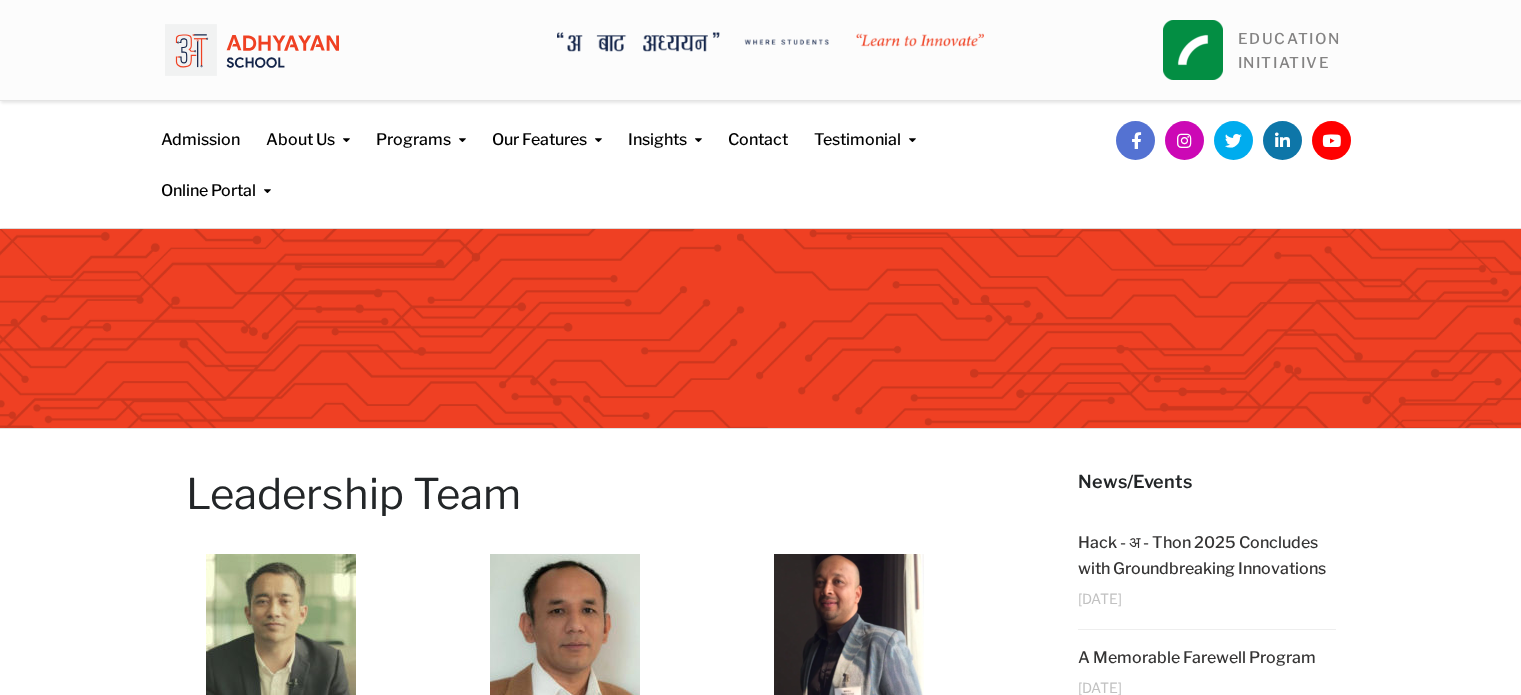scroll, scrollTop: 0, scrollLeft: 0, axis: both 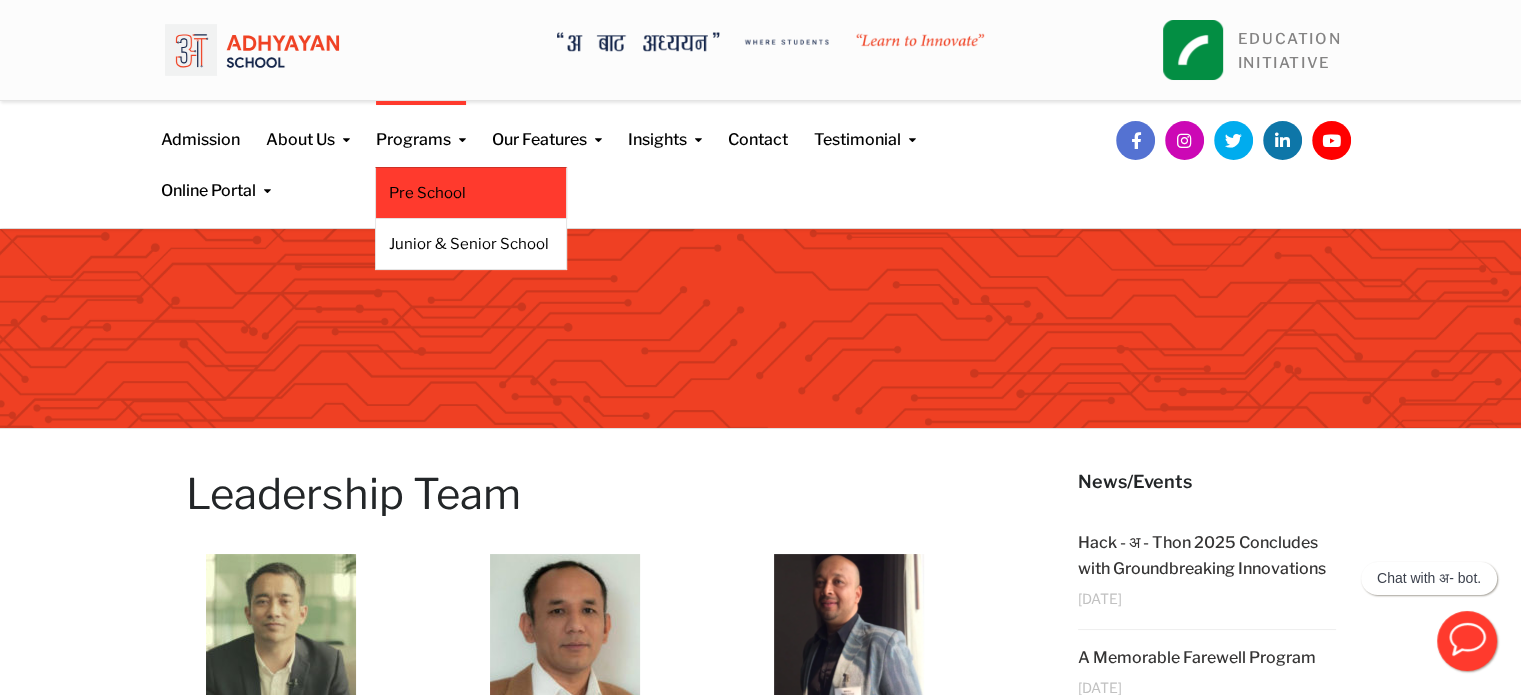 click on "Pre School" at bounding box center [471, 193] 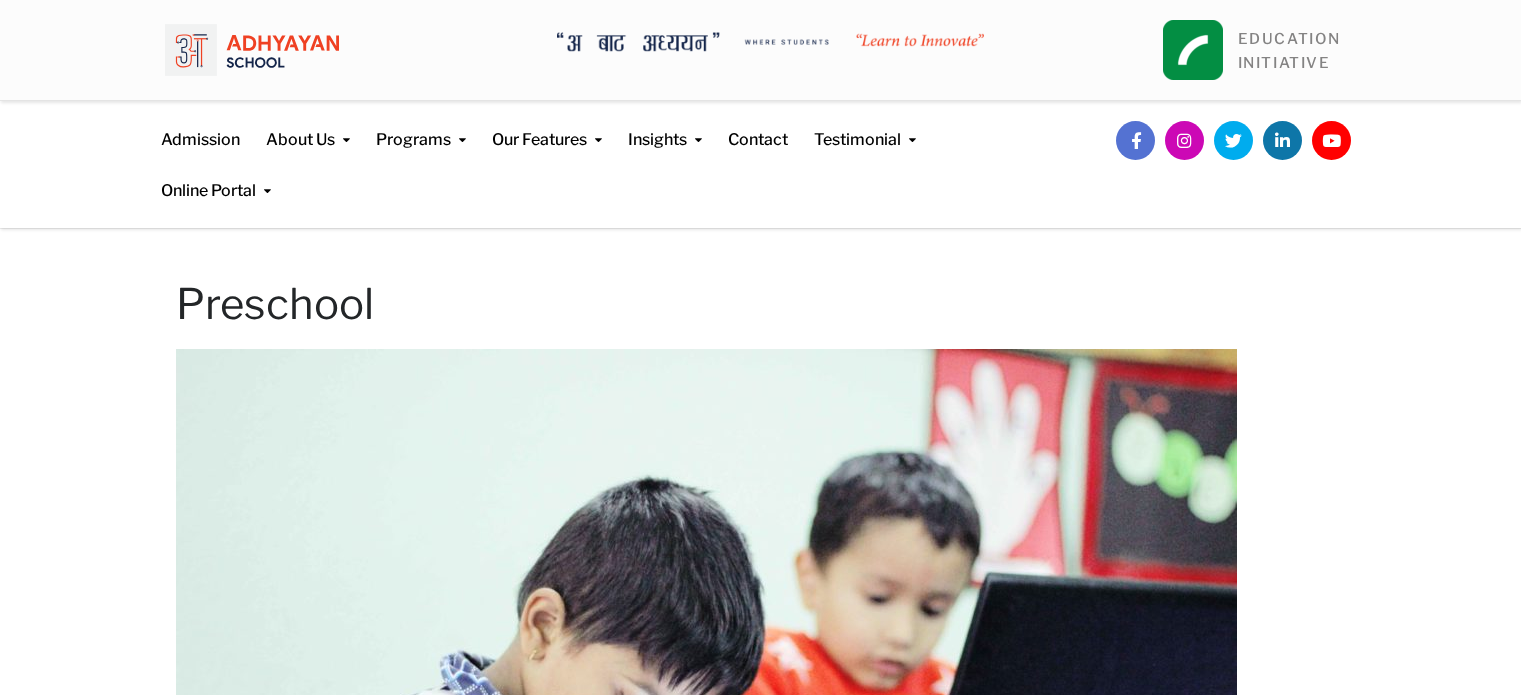 scroll, scrollTop: 0, scrollLeft: 0, axis: both 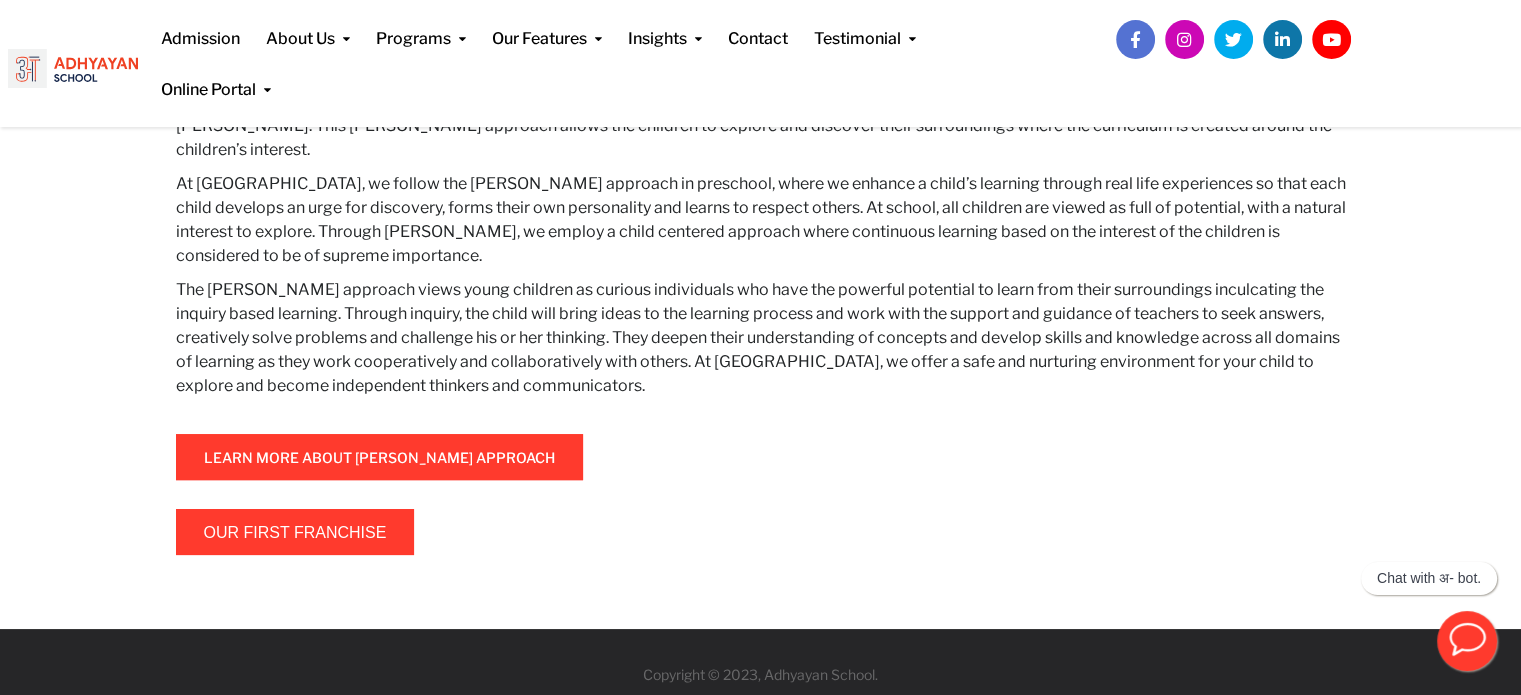 click on "The Reggio Emilia approach views young children as curious individuals who have the powerful potential to learn from their surroundings inculcating the inquiry based learning. Through inquiry, the child will bring ideas to the learning process and work with the support and guidance of teachers to seek answers, creatively solve problems and challenge his or her thinking. They deepen their understanding of concepts and develop skills and knowledge across all domains of learning as they work cooperatively and collaboratively with others. At Adhyayan, we offer a safe and nurturing environment for your child to explore and become independent thinkers and communicators." at bounding box center [761, 338] 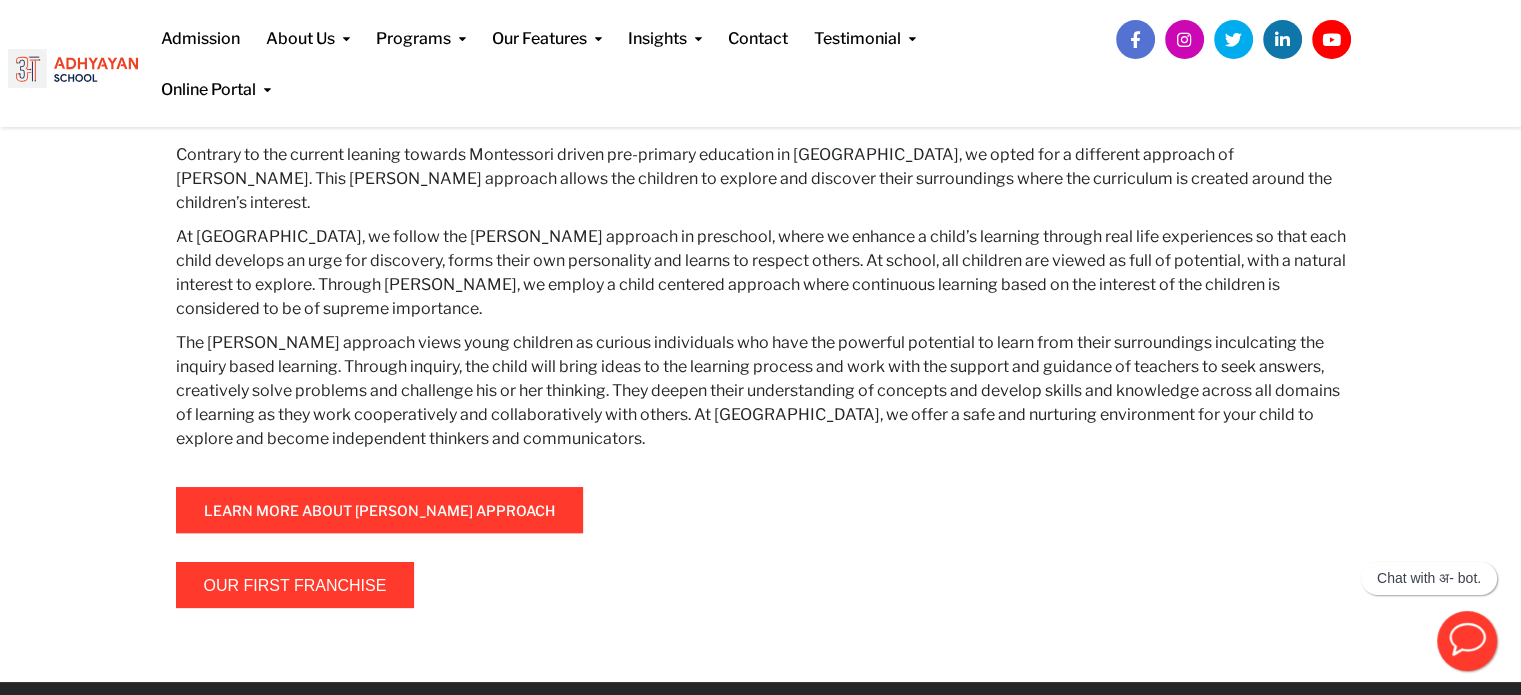 scroll, scrollTop: 996, scrollLeft: 0, axis: vertical 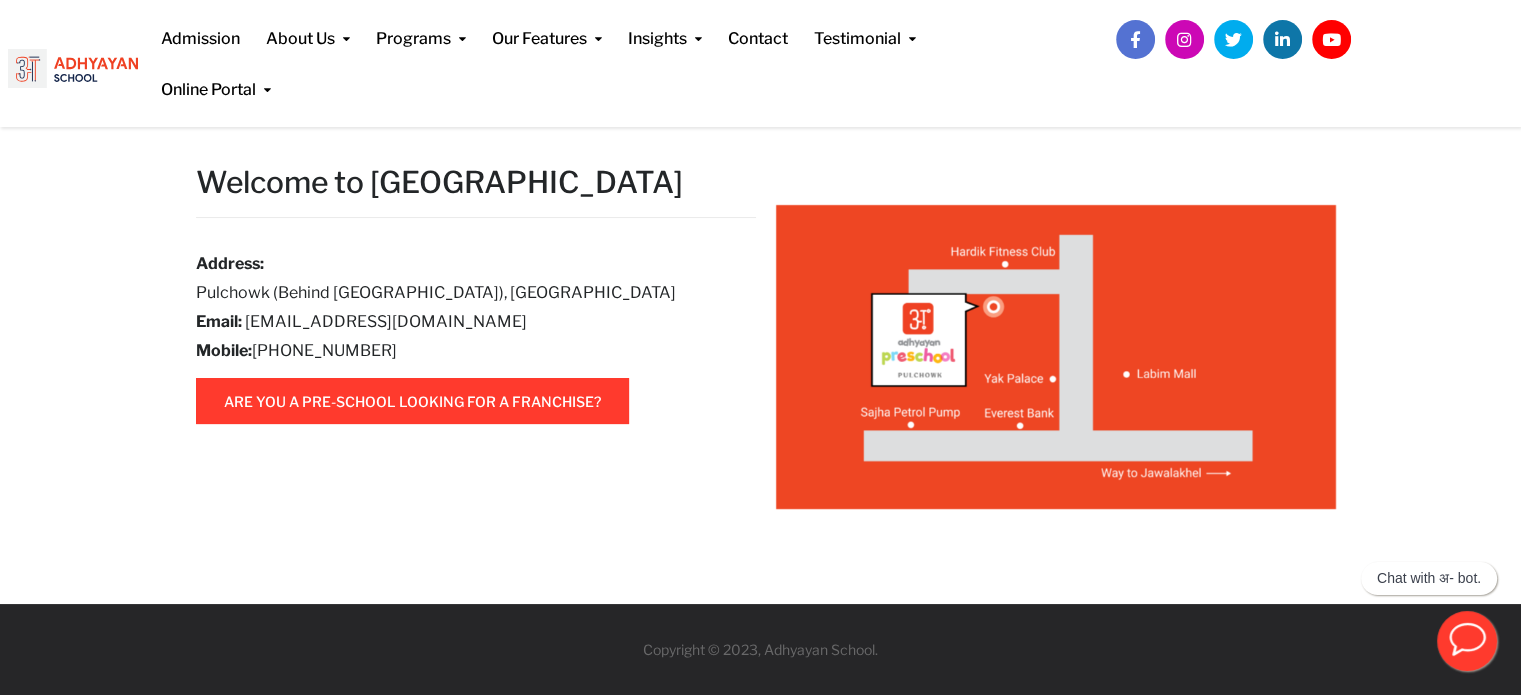 click on "Welcome to Adhyayan Pre School
Address:
Pulchowk (Behind Labim Mall), Lalitpur
Email:   pre_pulchowk@adhyayan.edu.np
Mobile:  +977 9766542295
are you a pre-school looking for a franchise?" at bounding box center [476, 293] 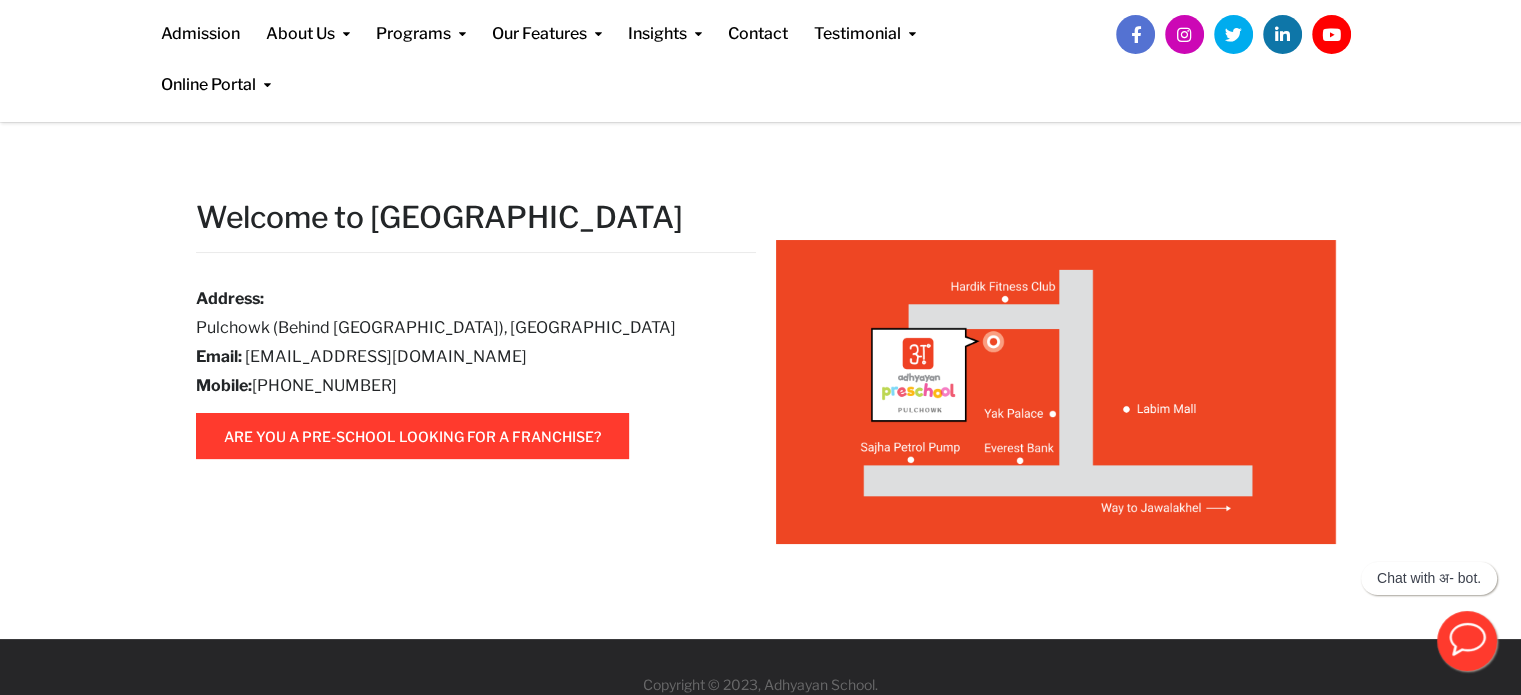scroll, scrollTop: 96, scrollLeft: 0, axis: vertical 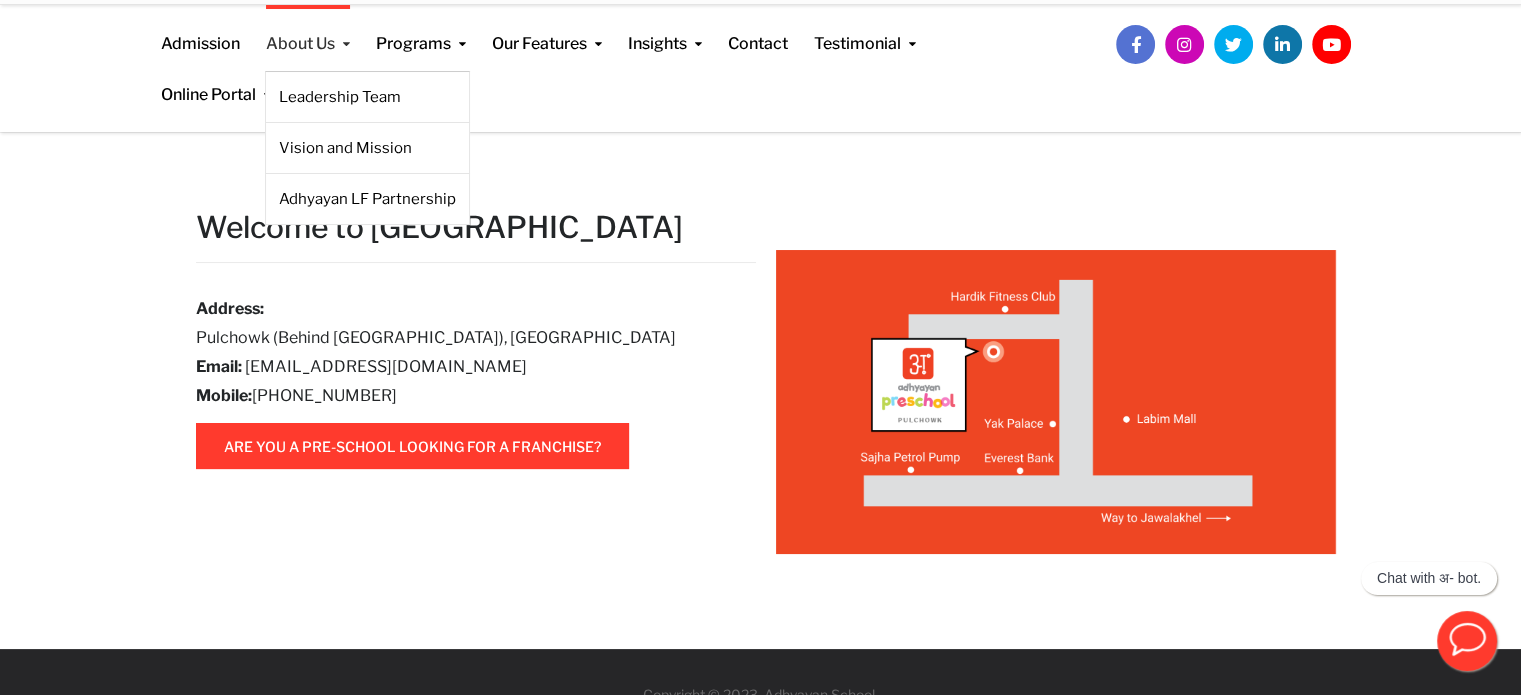 drag, startPoint x: 682, startPoint y: 363, endPoint x: 327, endPoint y: 39, distance: 480.62564 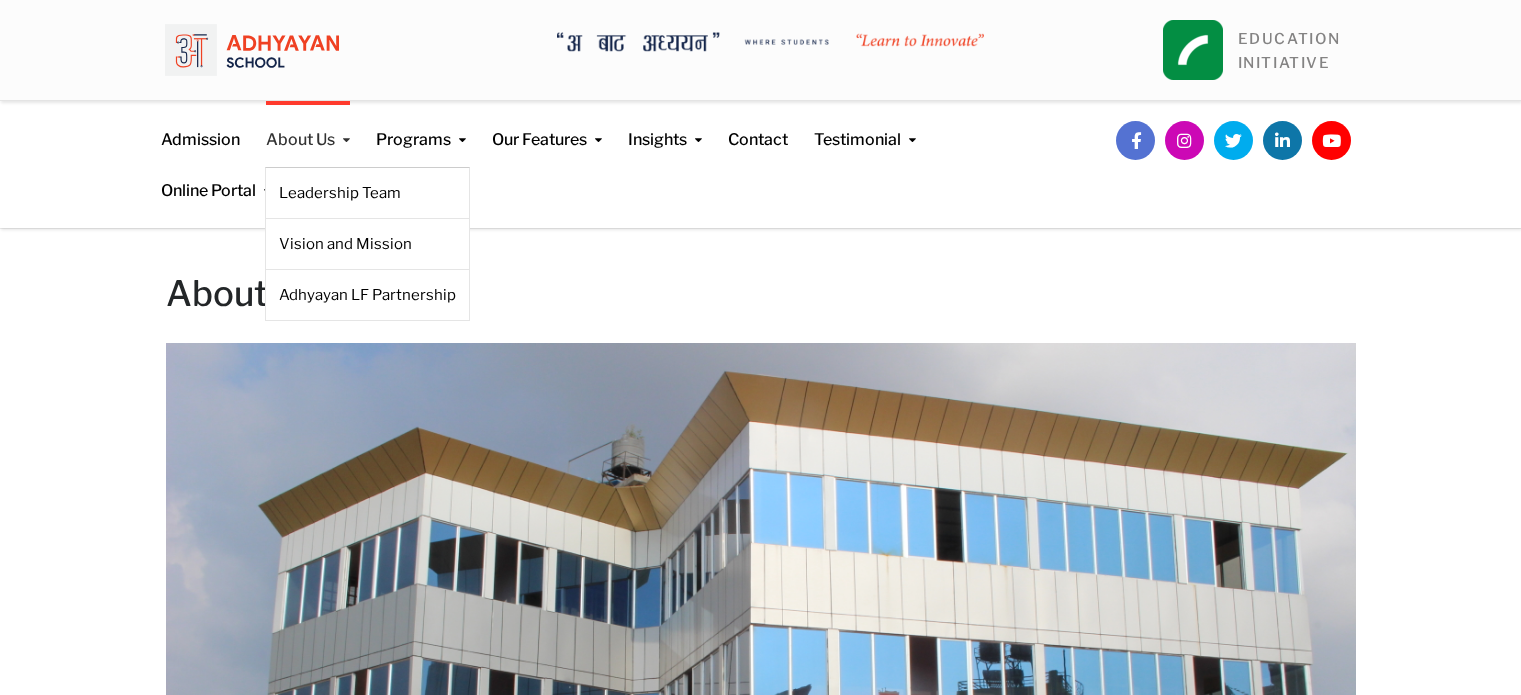 scroll, scrollTop: 0, scrollLeft: 0, axis: both 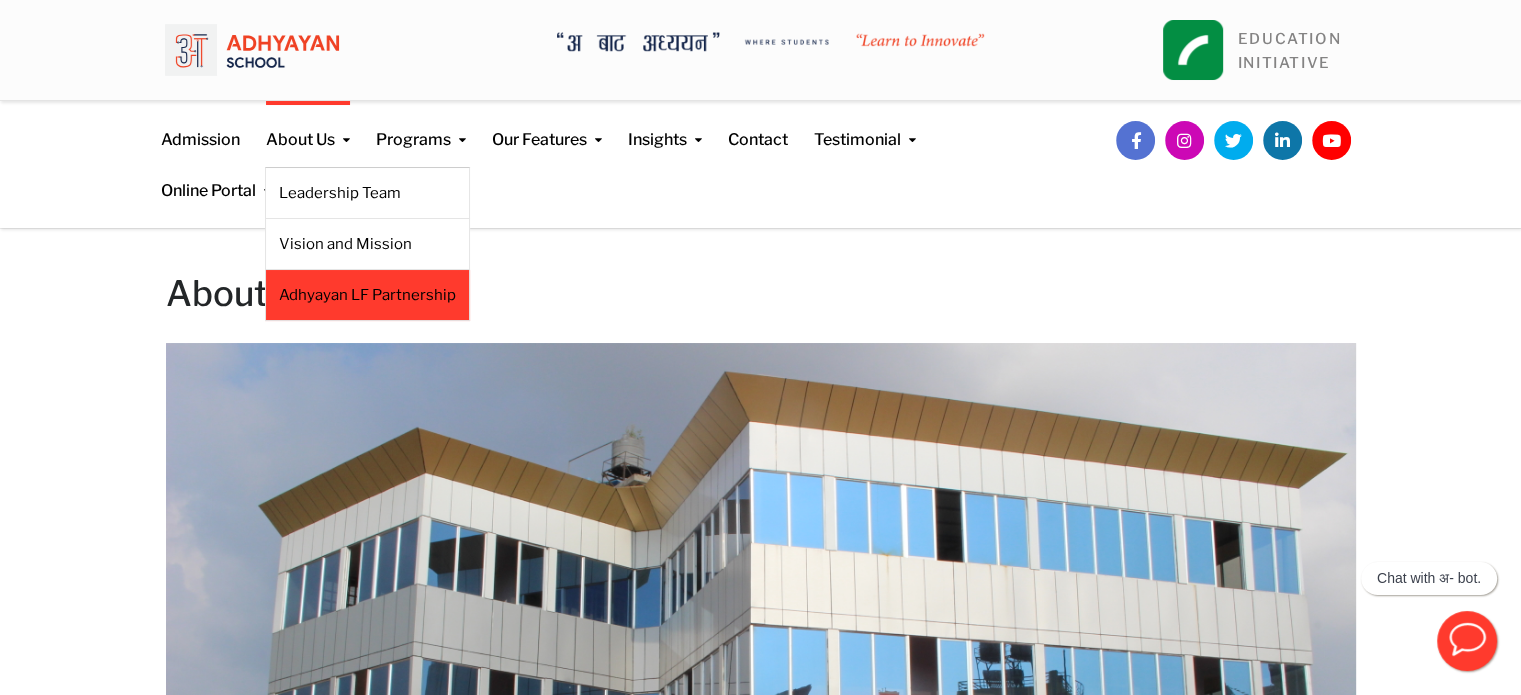 click on "Adhyayan LF Partnership" at bounding box center (367, 295) 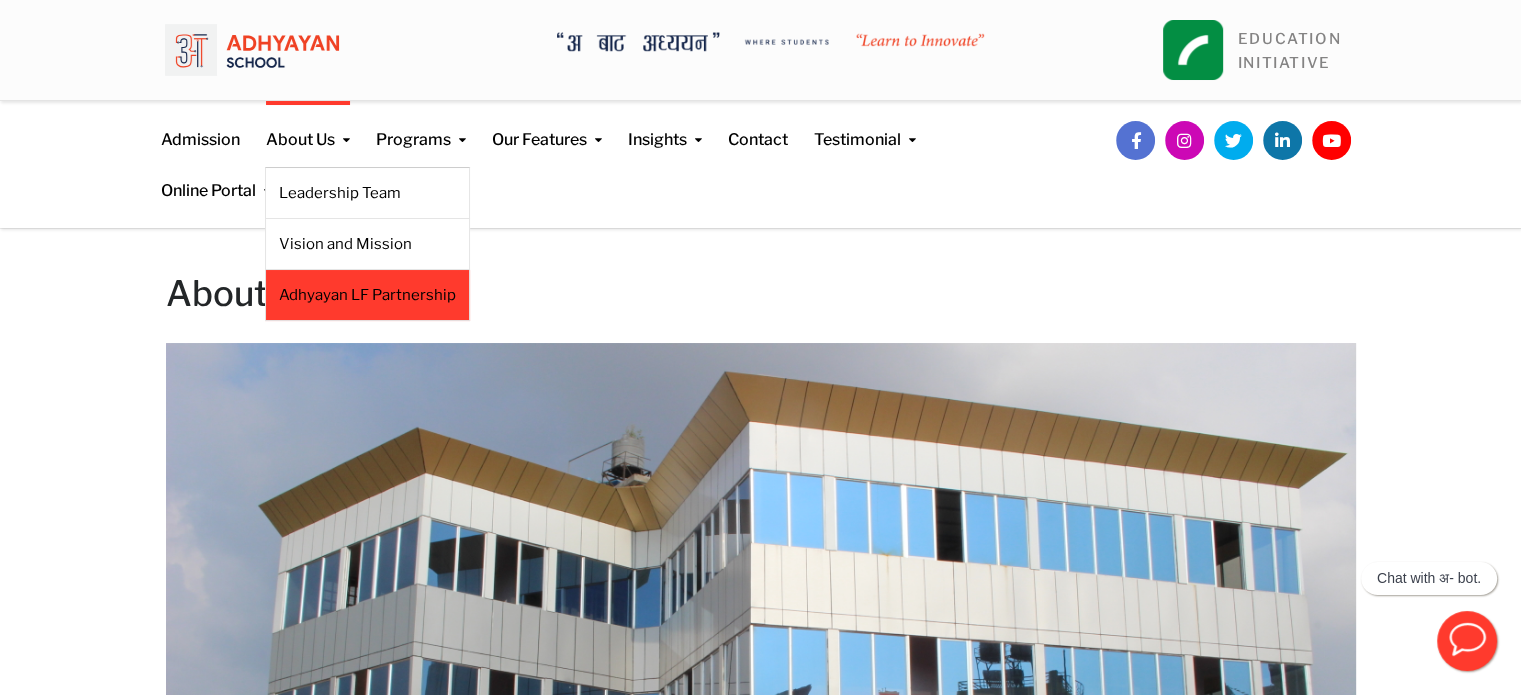 click on "Adhyayan LF Partnership" at bounding box center [367, 295] 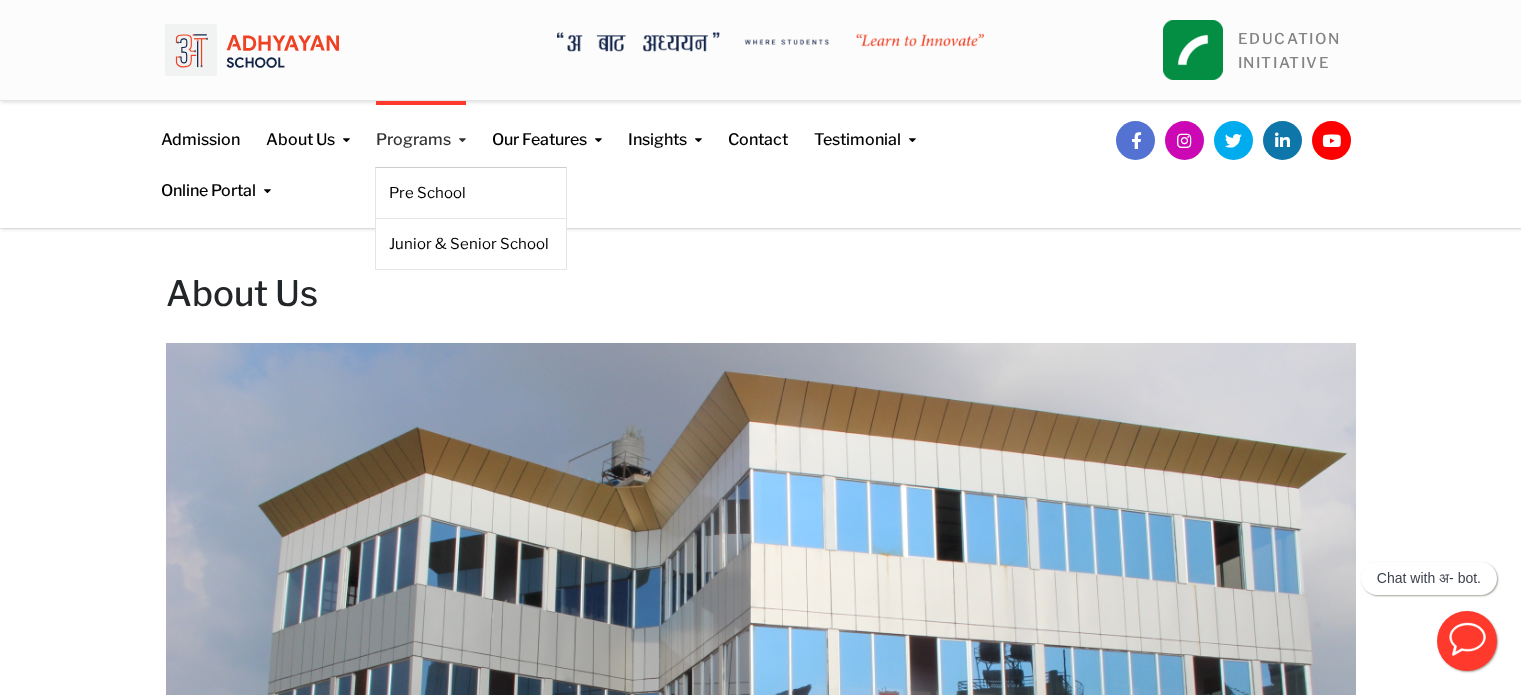 scroll, scrollTop: 0, scrollLeft: 0, axis: both 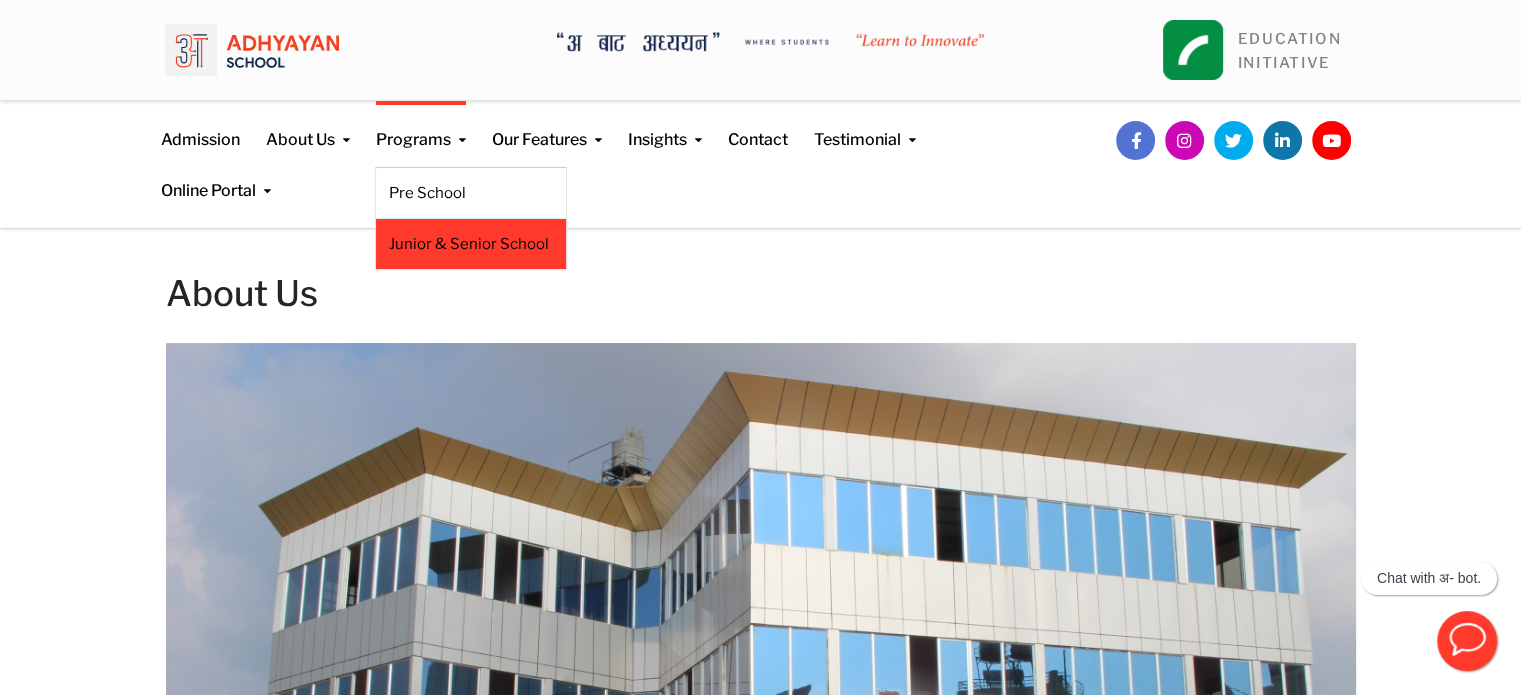 click on "Junior & Senior School" at bounding box center [471, 244] 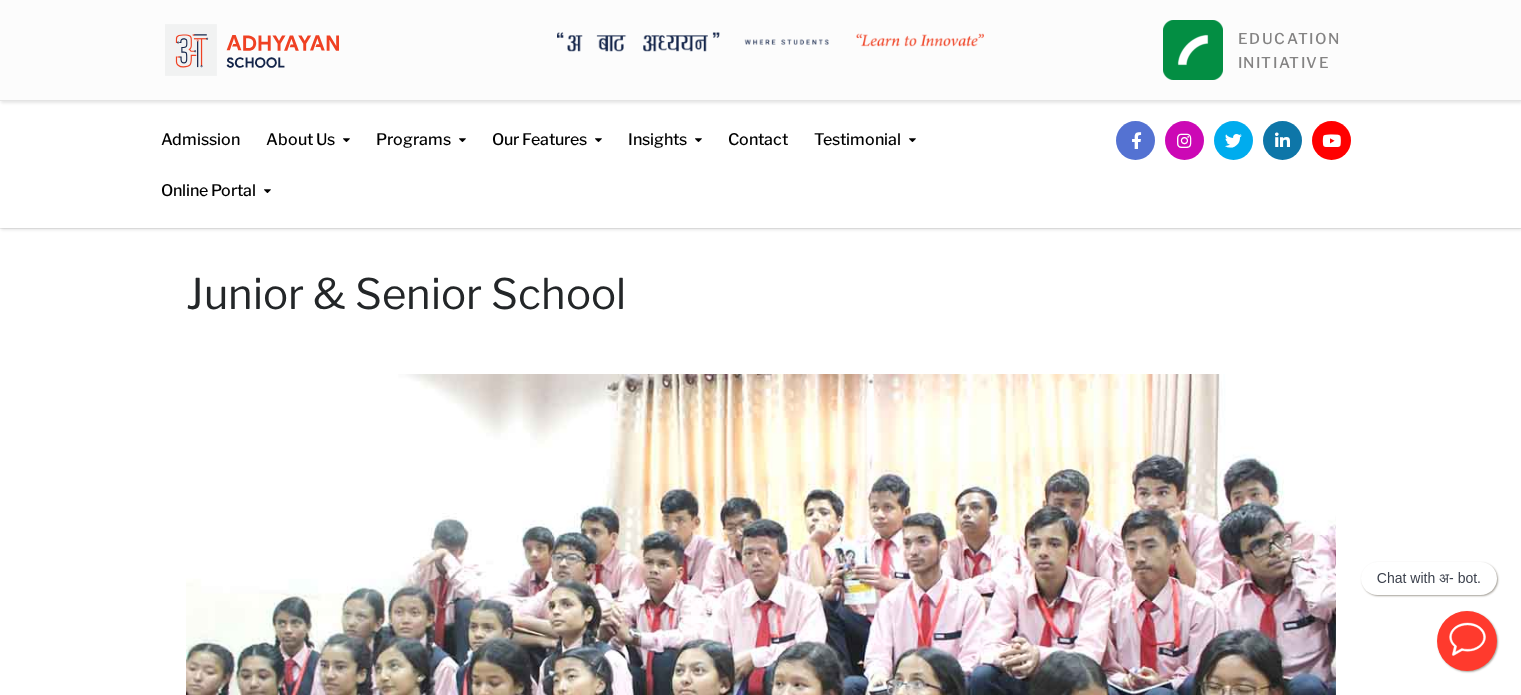 scroll, scrollTop: 0, scrollLeft: 0, axis: both 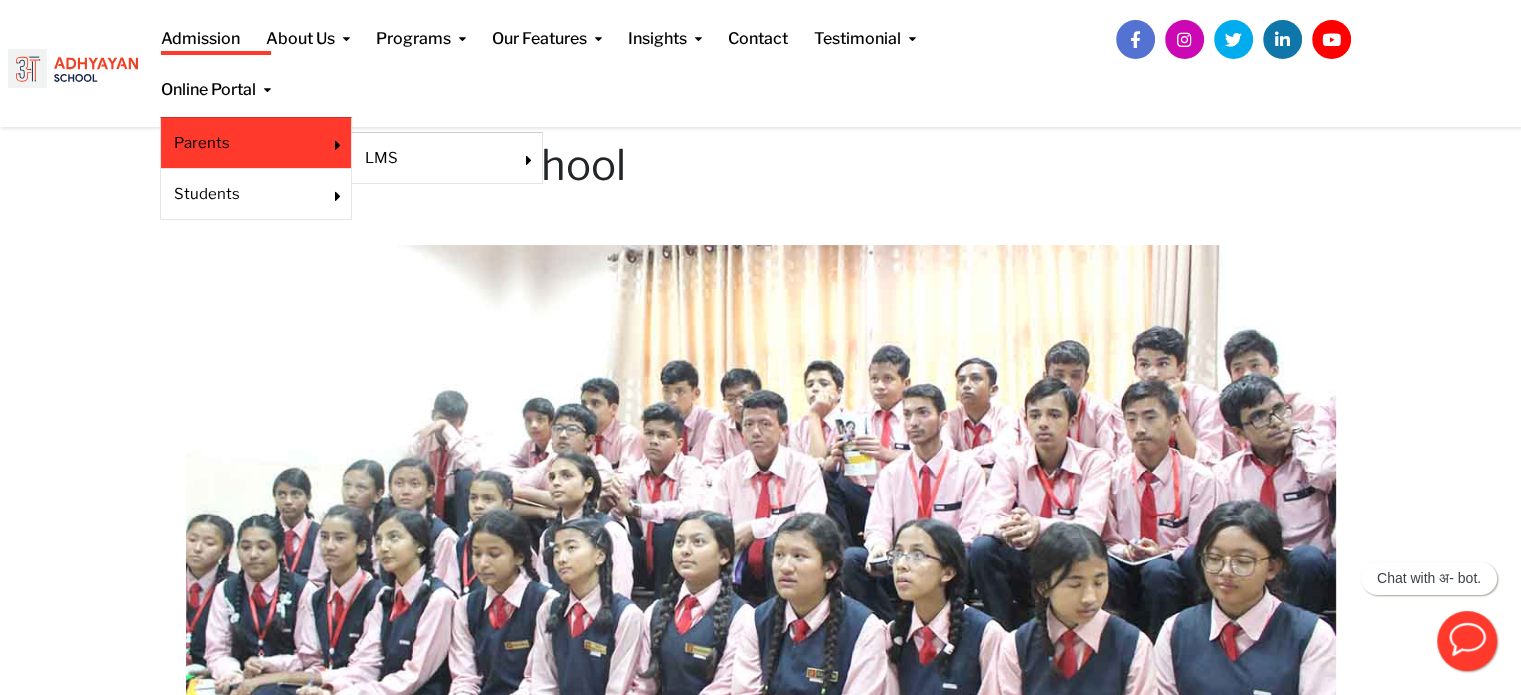 click on "Parents" at bounding box center (242, 143) 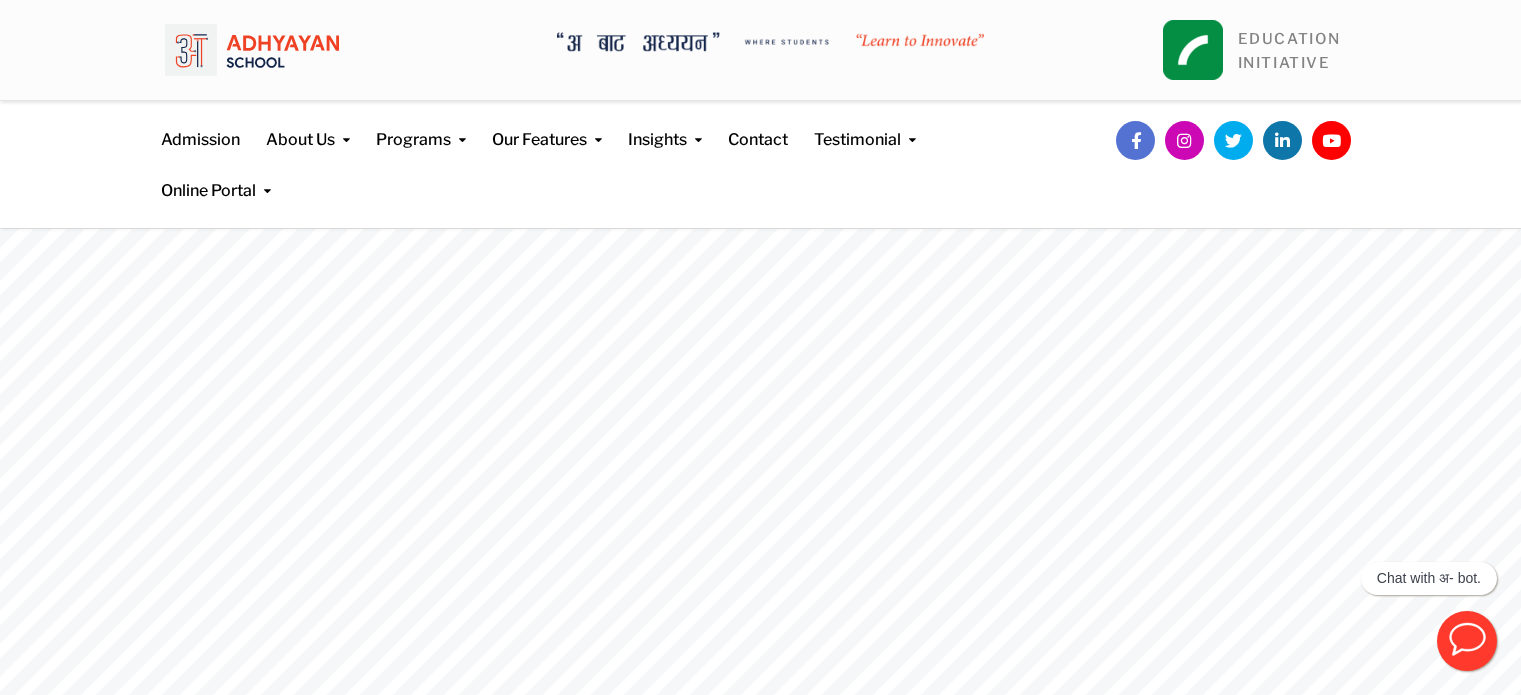 scroll, scrollTop: 0, scrollLeft: 0, axis: both 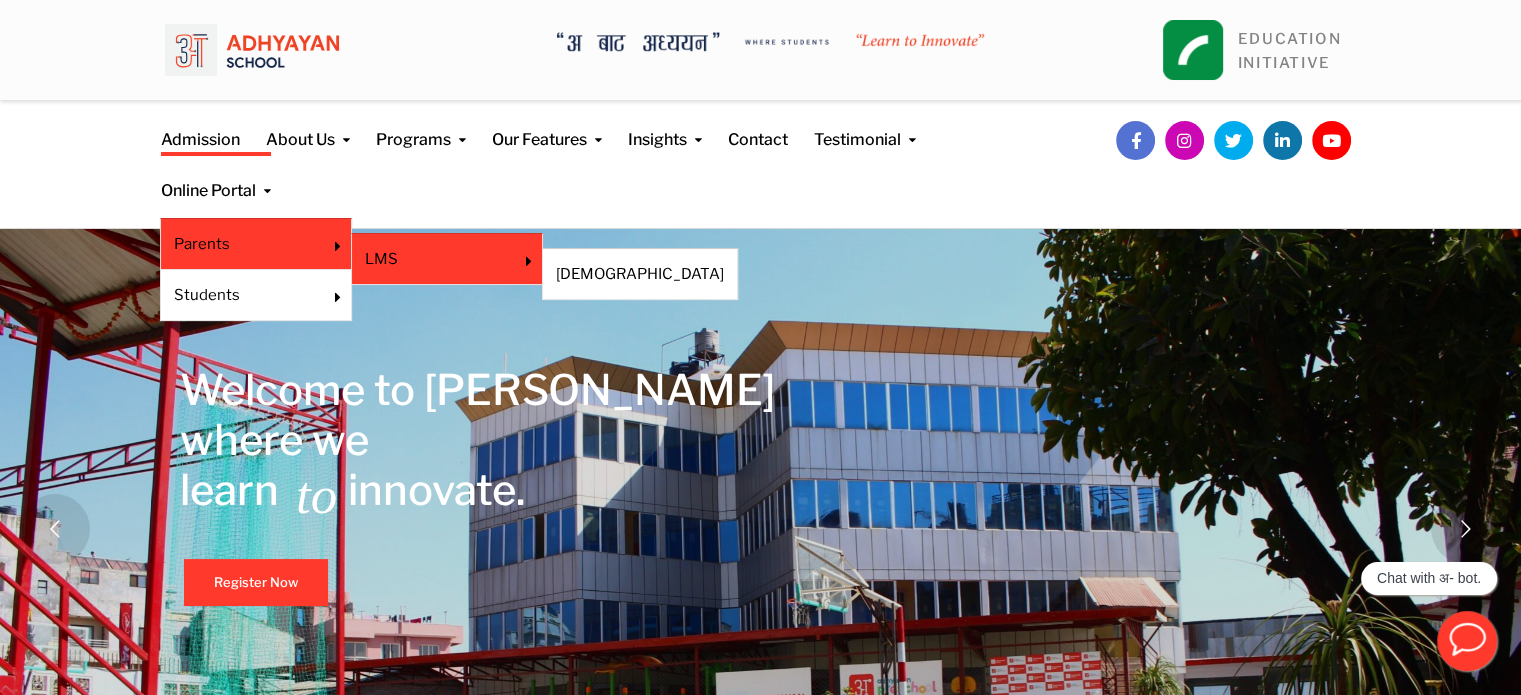 click on "LMS" at bounding box center (433, 259) 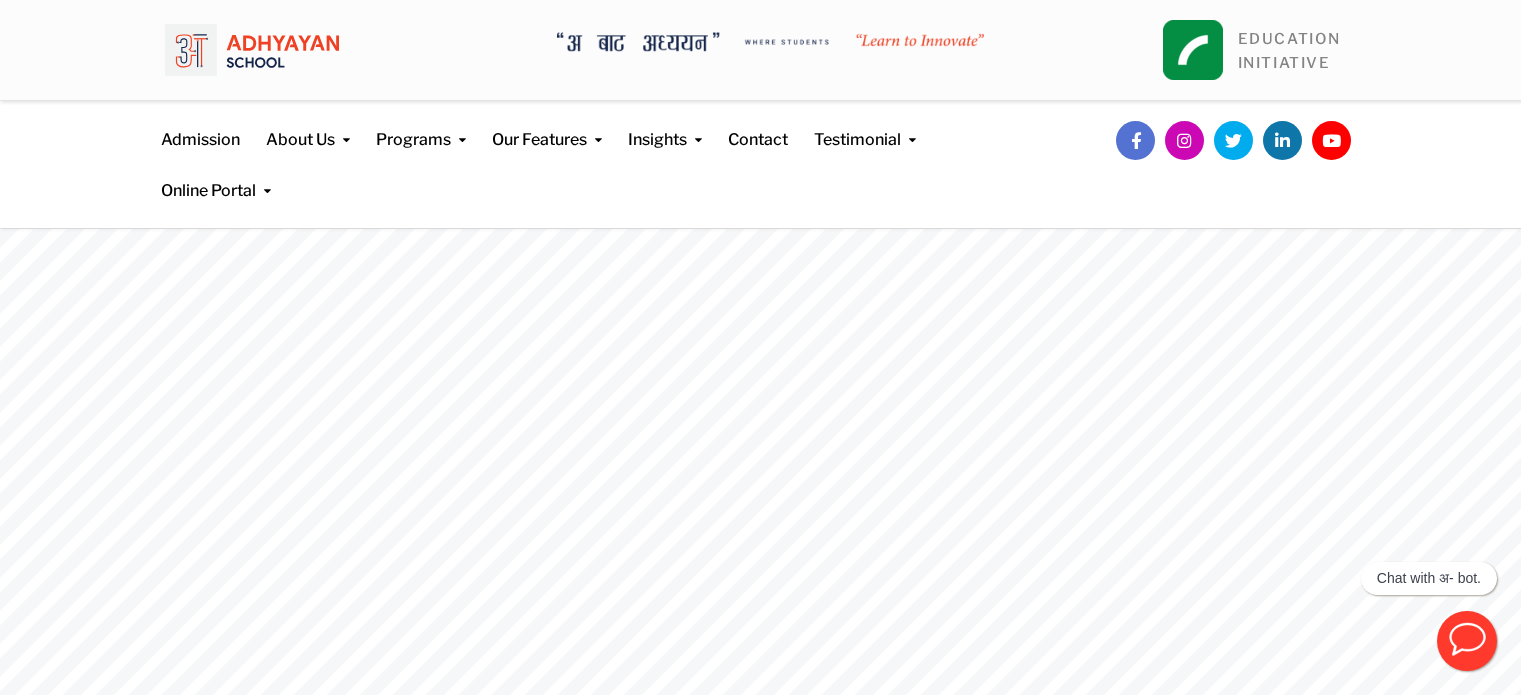 scroll, scrollTop: 0, scrollLeft: 0, axis: both 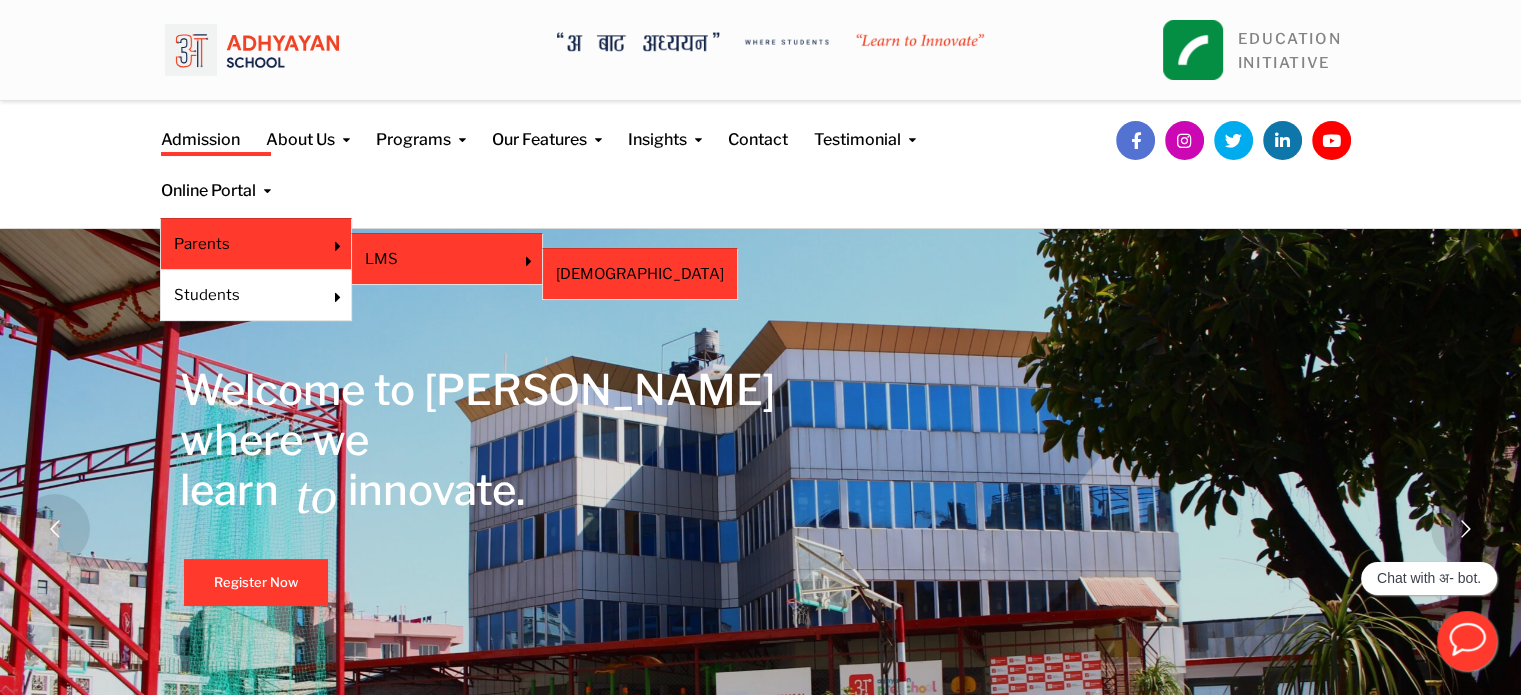 click on "[DEMOGRAPHIC_DATA]" at bounding box center [640, 274] 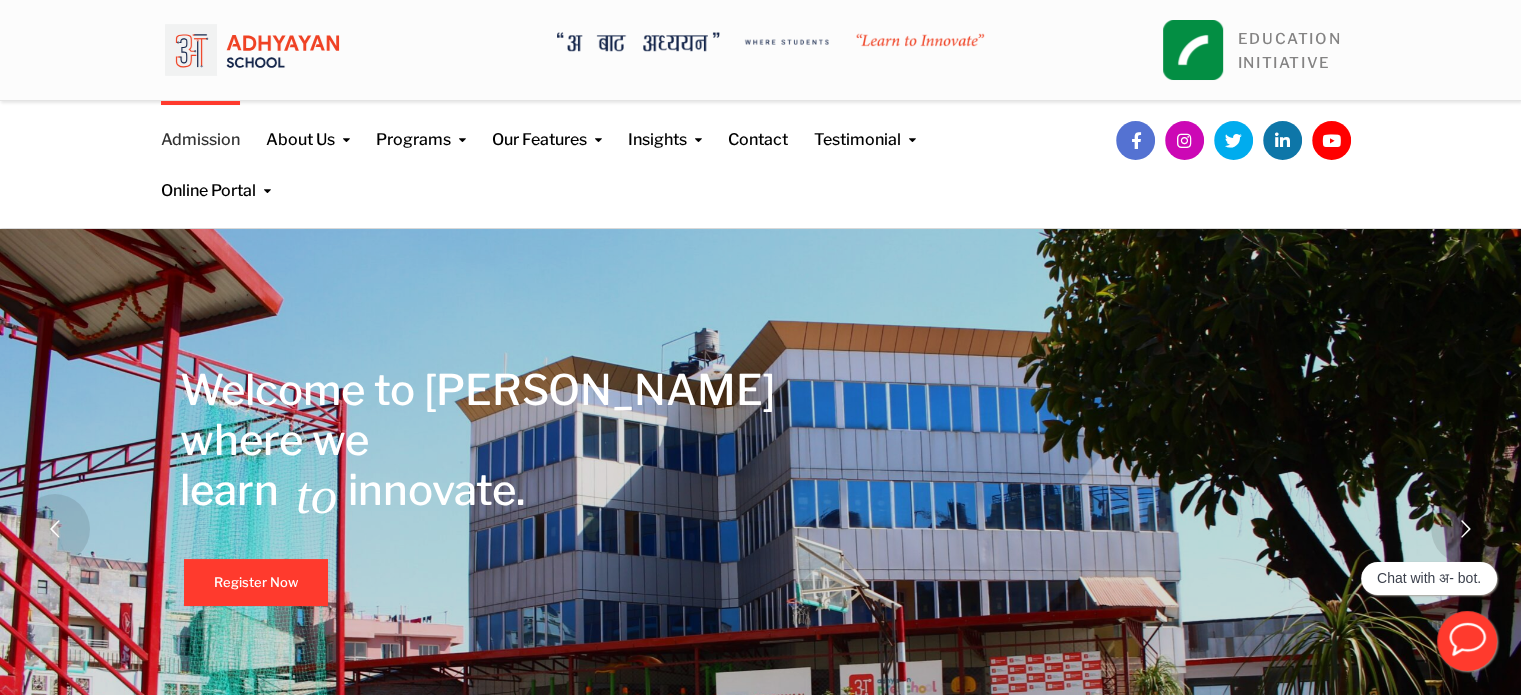 click on "Admission" at bounding box center [200, 126] 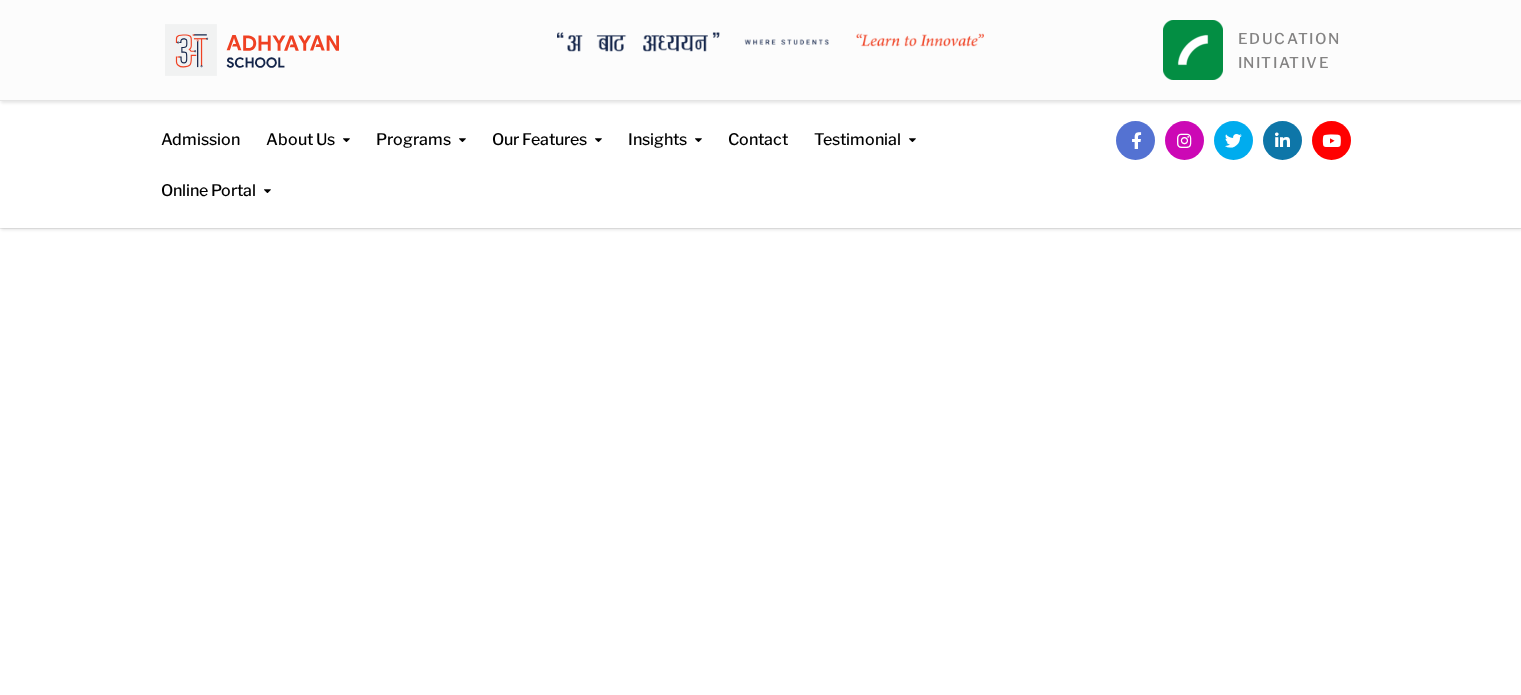 scroll, scrollTop: 0, scrollLeft: 0, axis: both 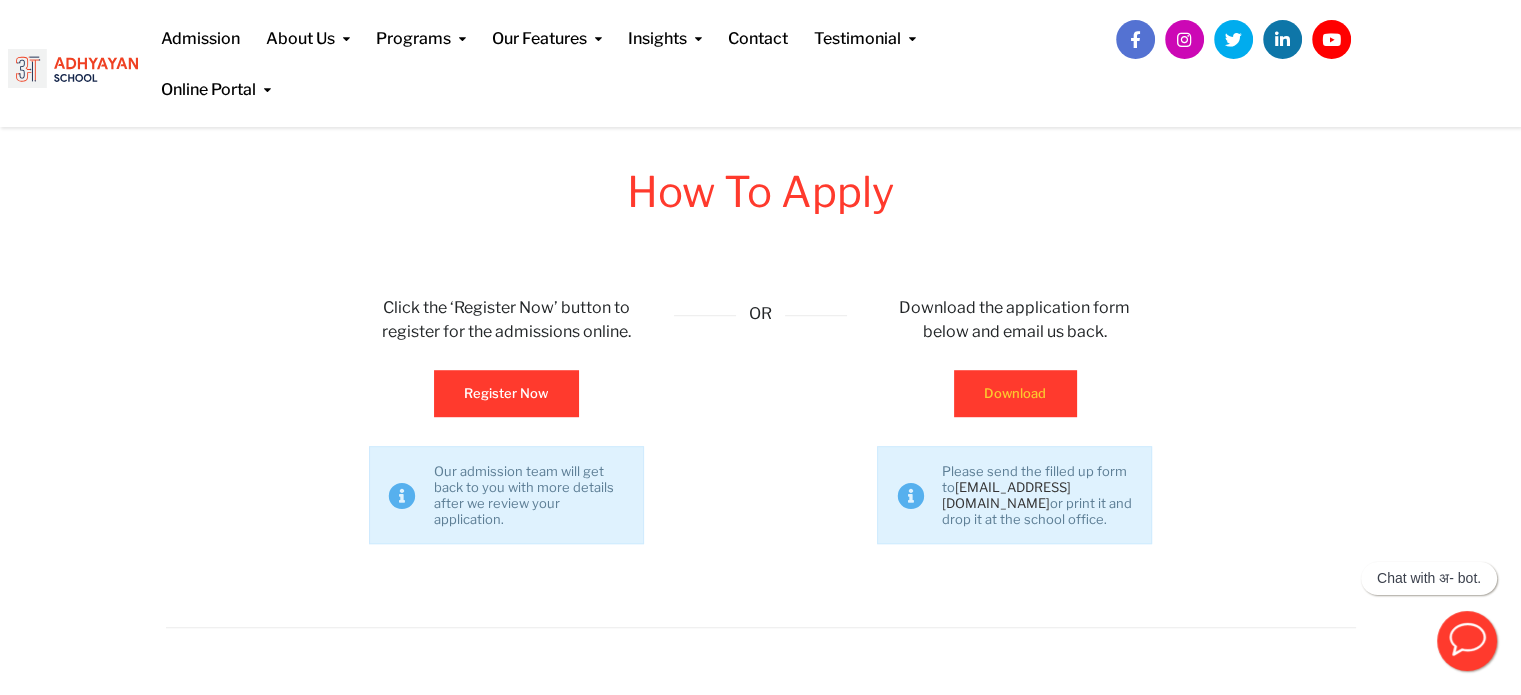 click on "Download" at bounding box center (1015, 393) 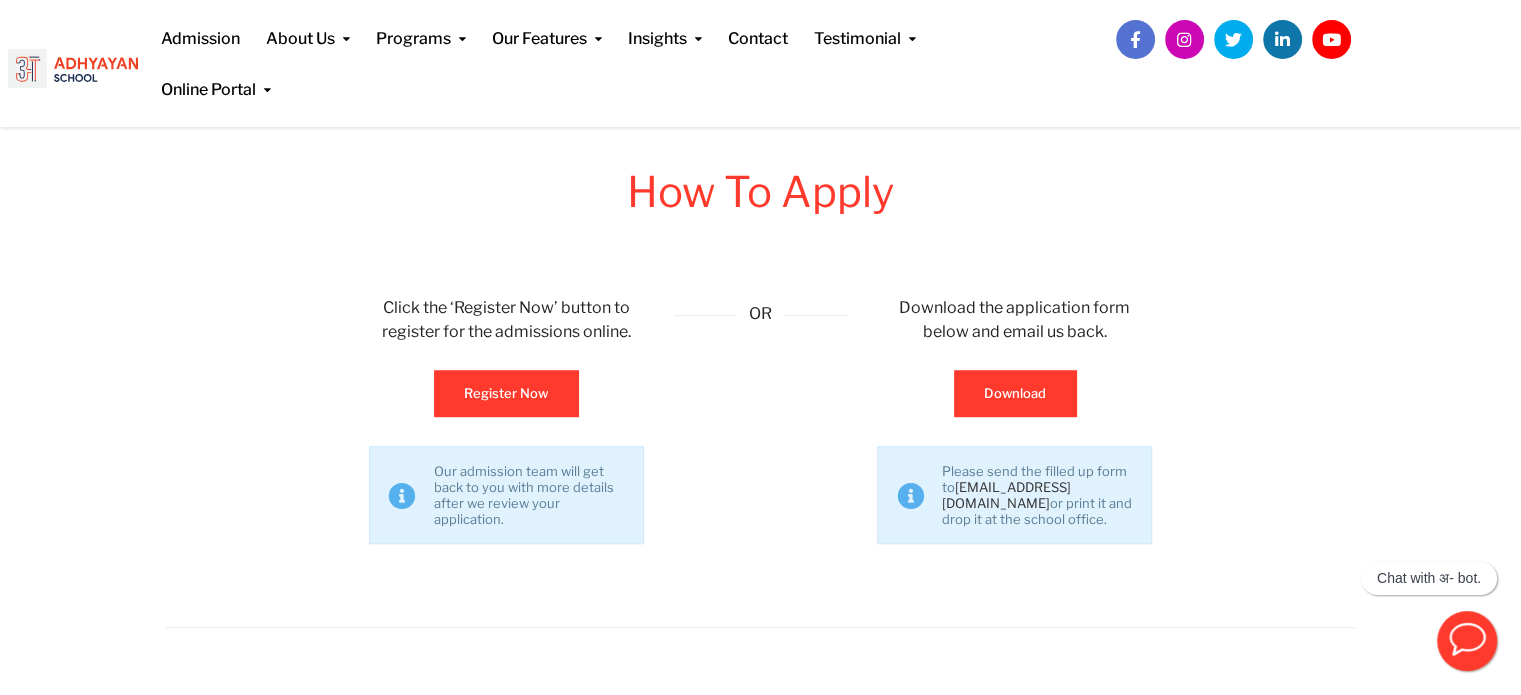 click at bounding box center [1135, 39] 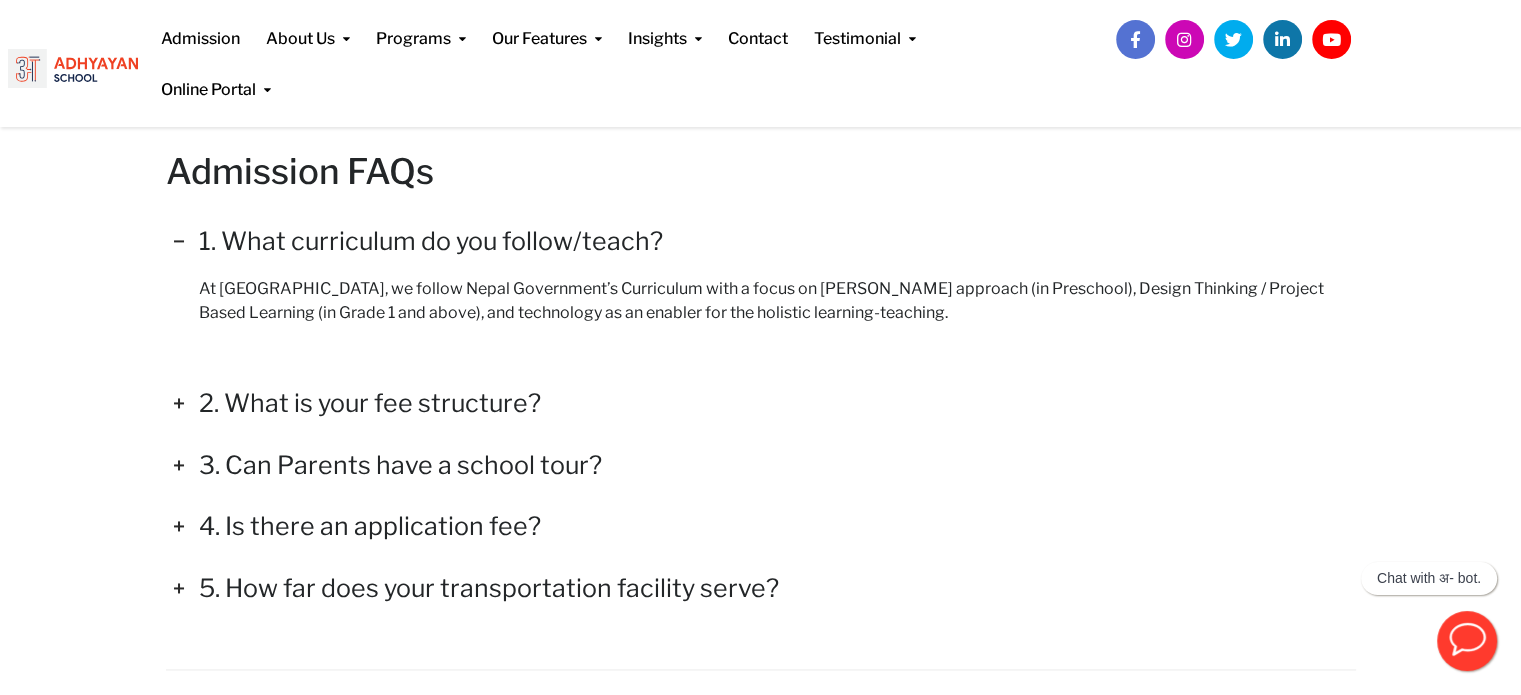 scroll, scrollTop: 2834, scrollLeft: 0, axis: vertical 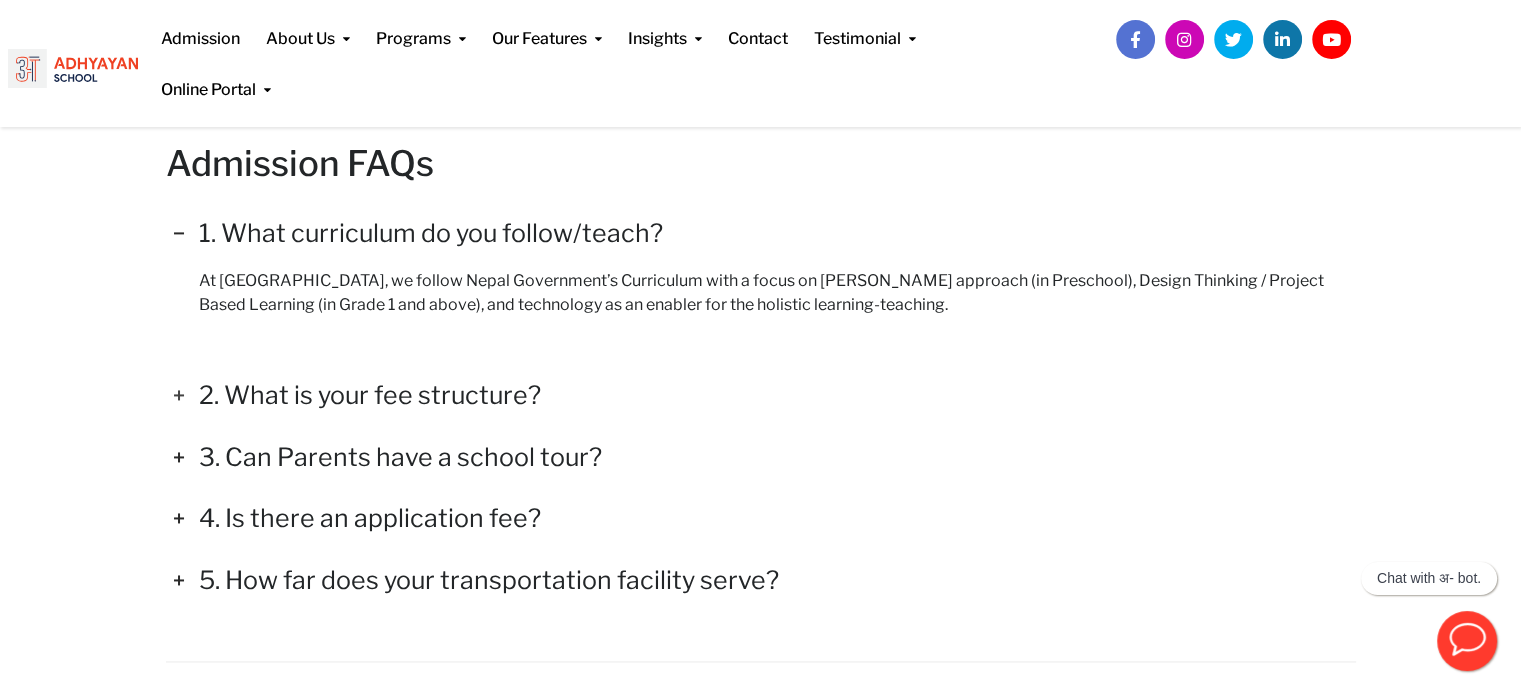 click on "2. What is your fee structure?" at bounding box center [370, 395] 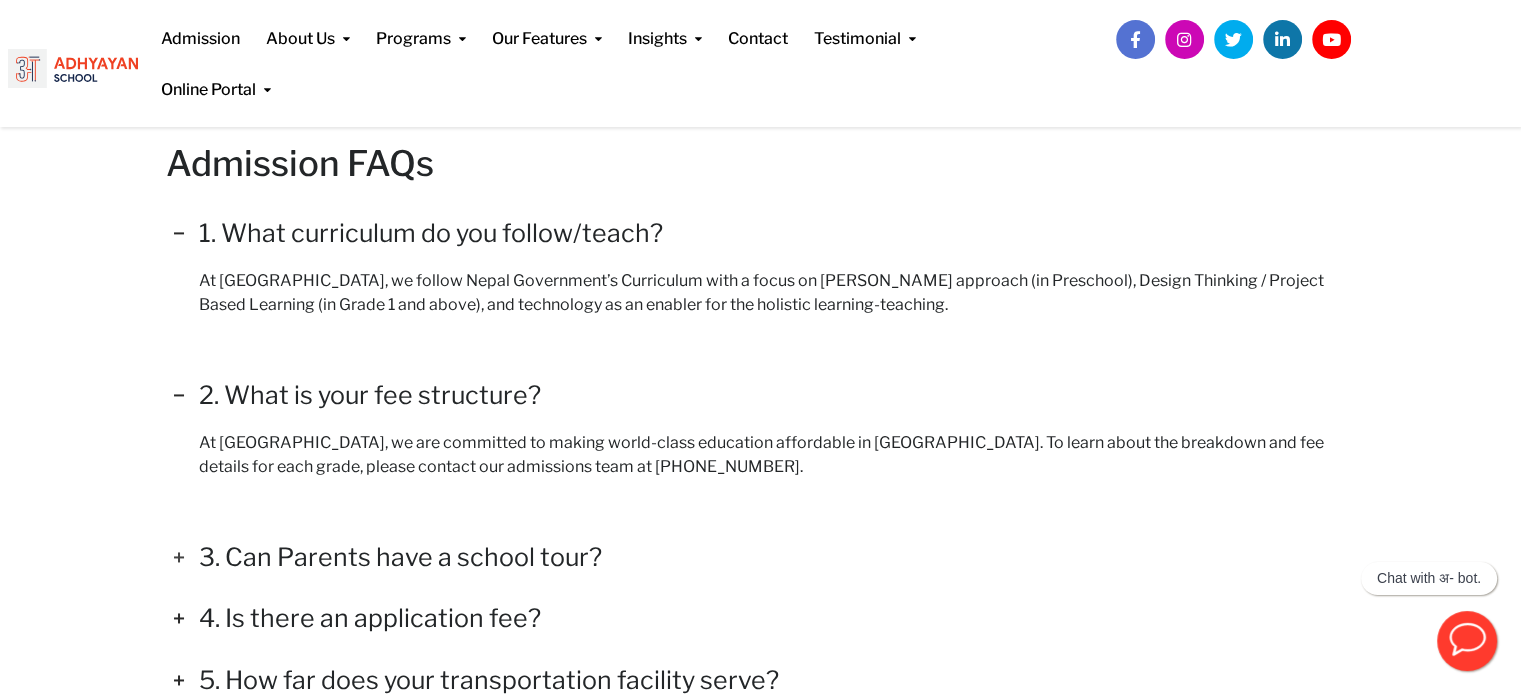 click on "3. Can Parents have a school tour?" at bounding box center (400, 557) 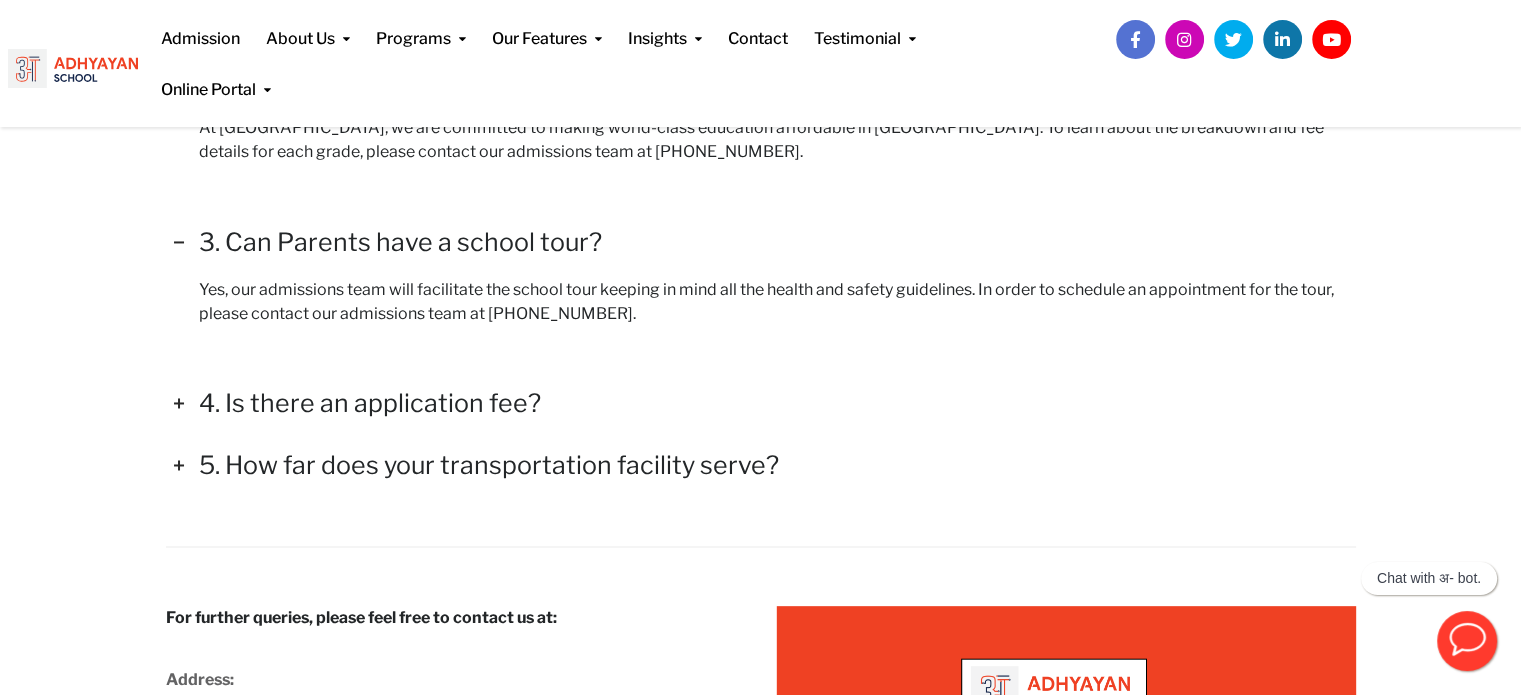 scroll, scrollTop: 3150, scrollLeft: 0, axis: vertical 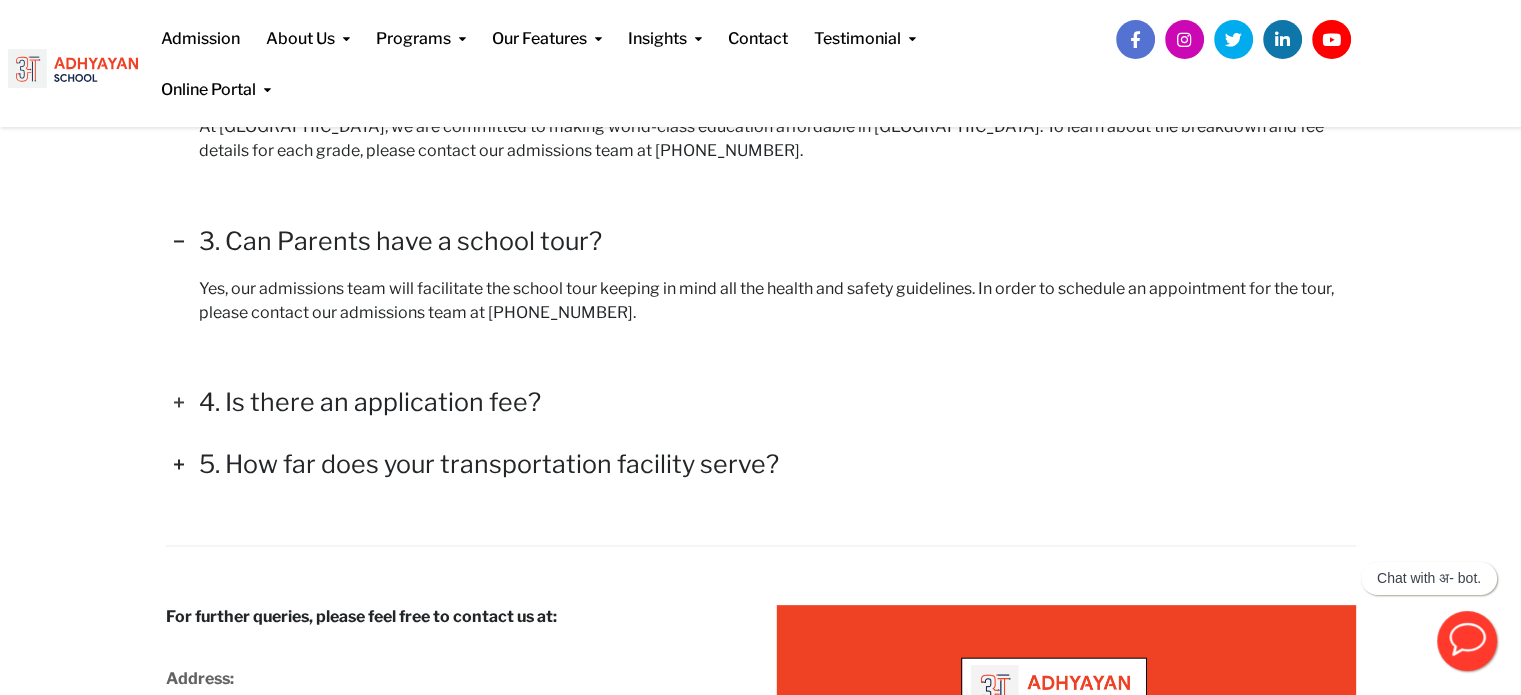 click on "4. Is there an application fee?" at bounding box center [370, 402] 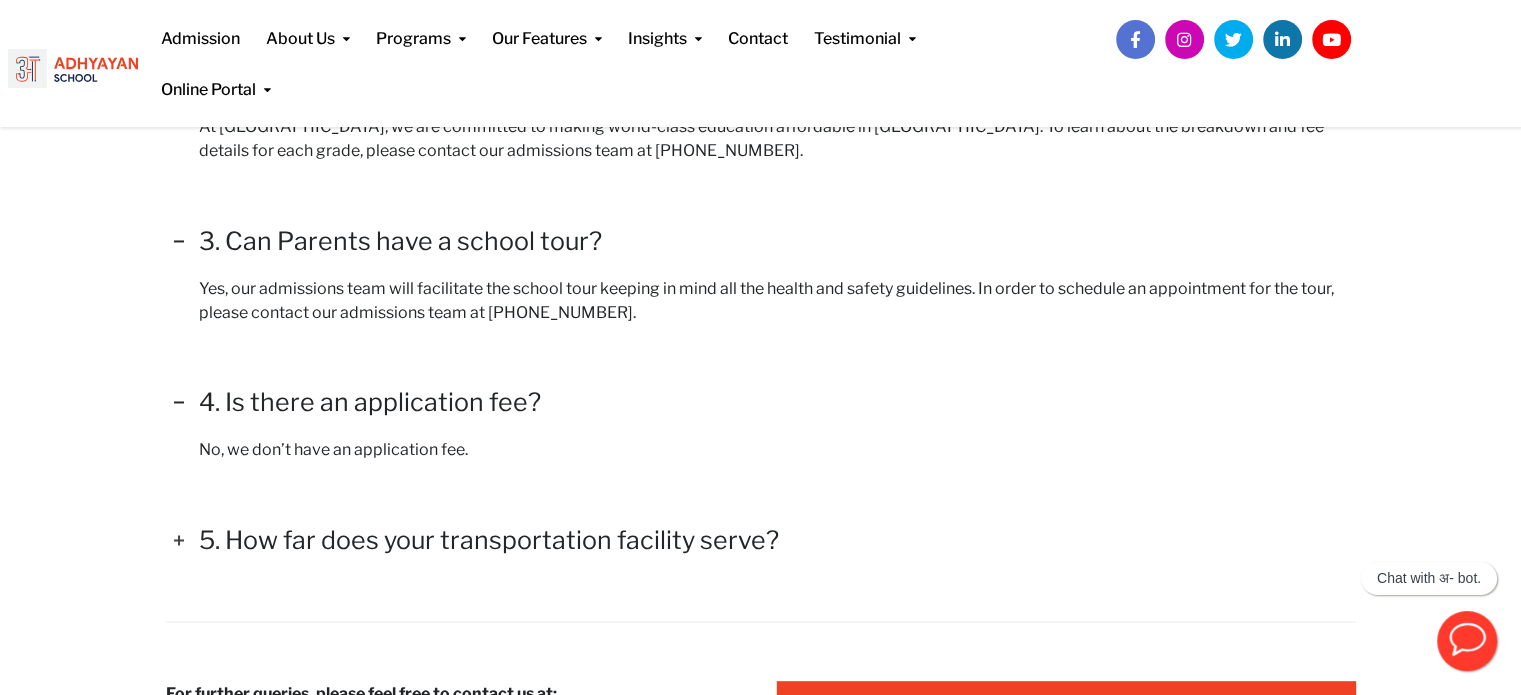 click on "5. How far does your transportation facility serve?" at bounding box center (489, 540) 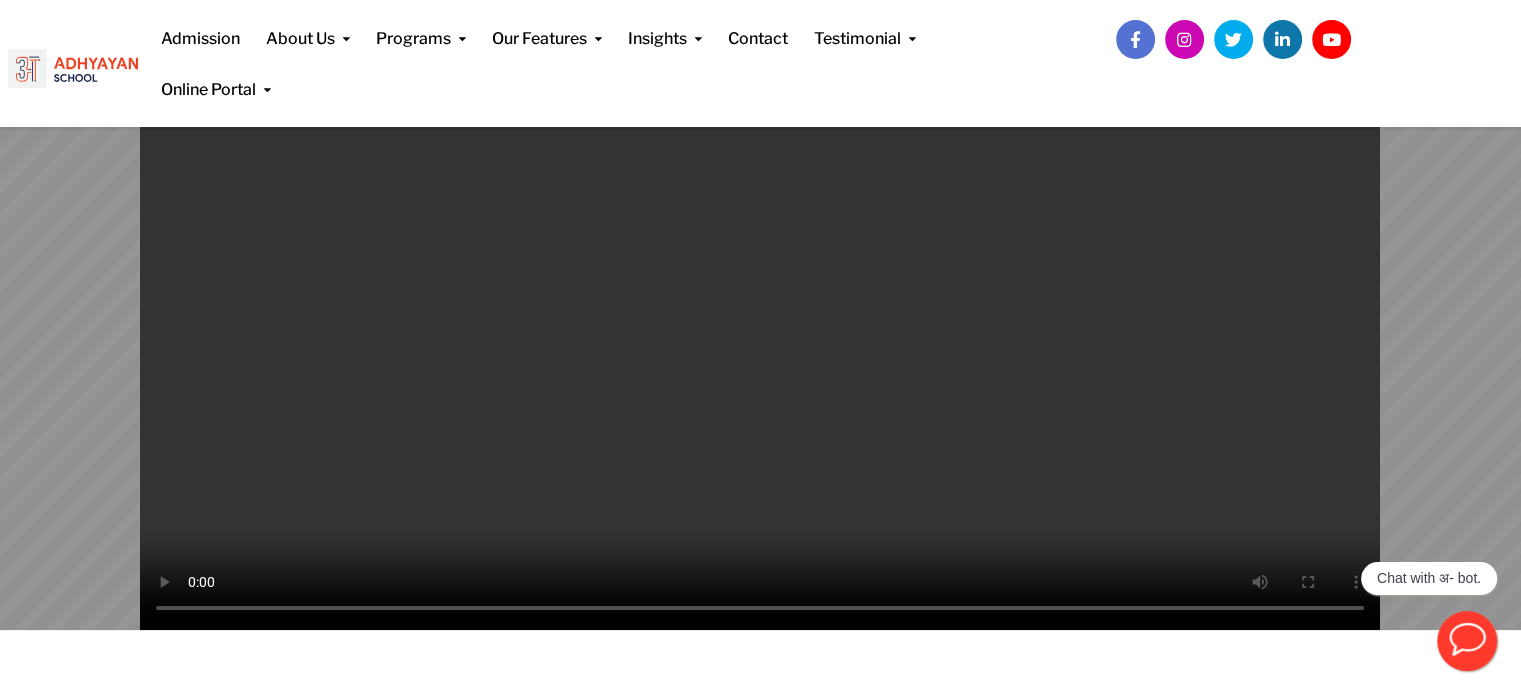 scroll, scrollTop: 0, scrollLeft: 0, axis: both 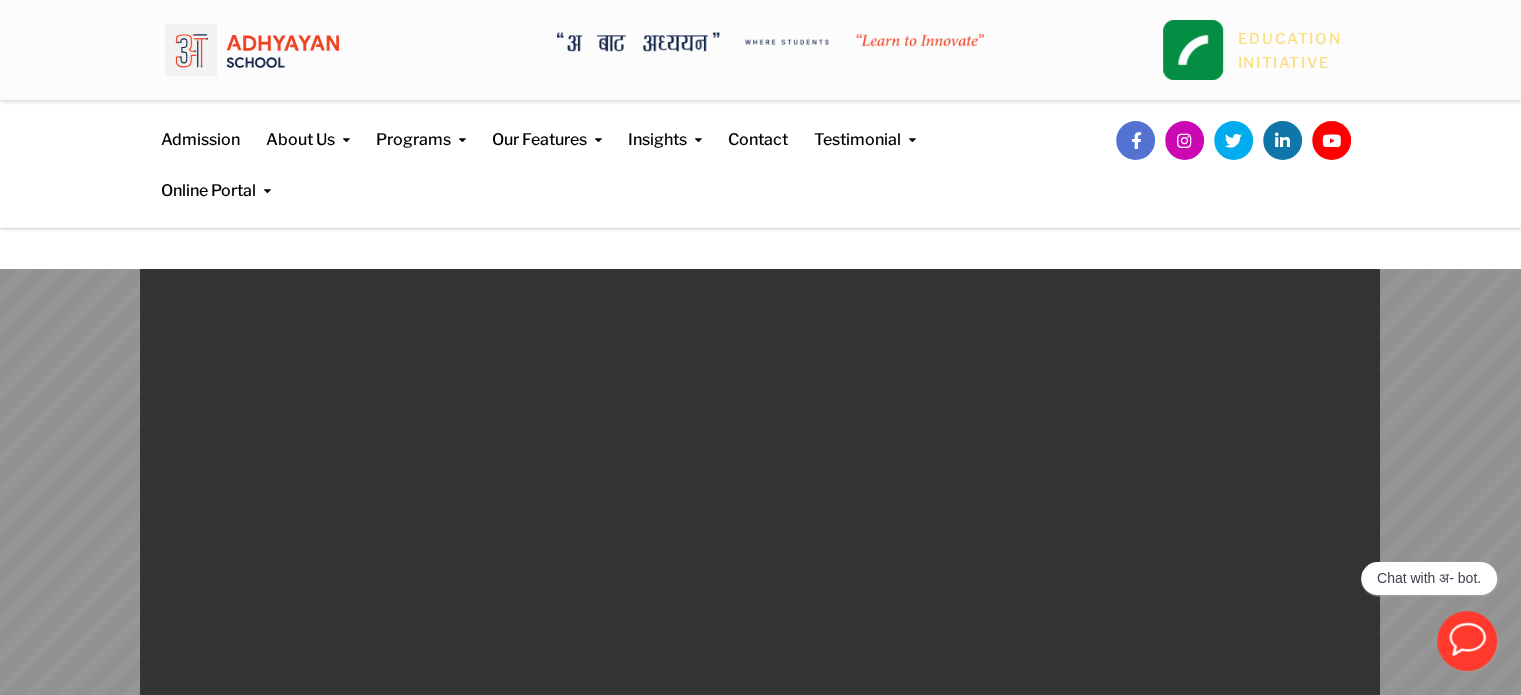 click on "EDUCATION
INITIATIVE" at bounding box center (1289, 51) 